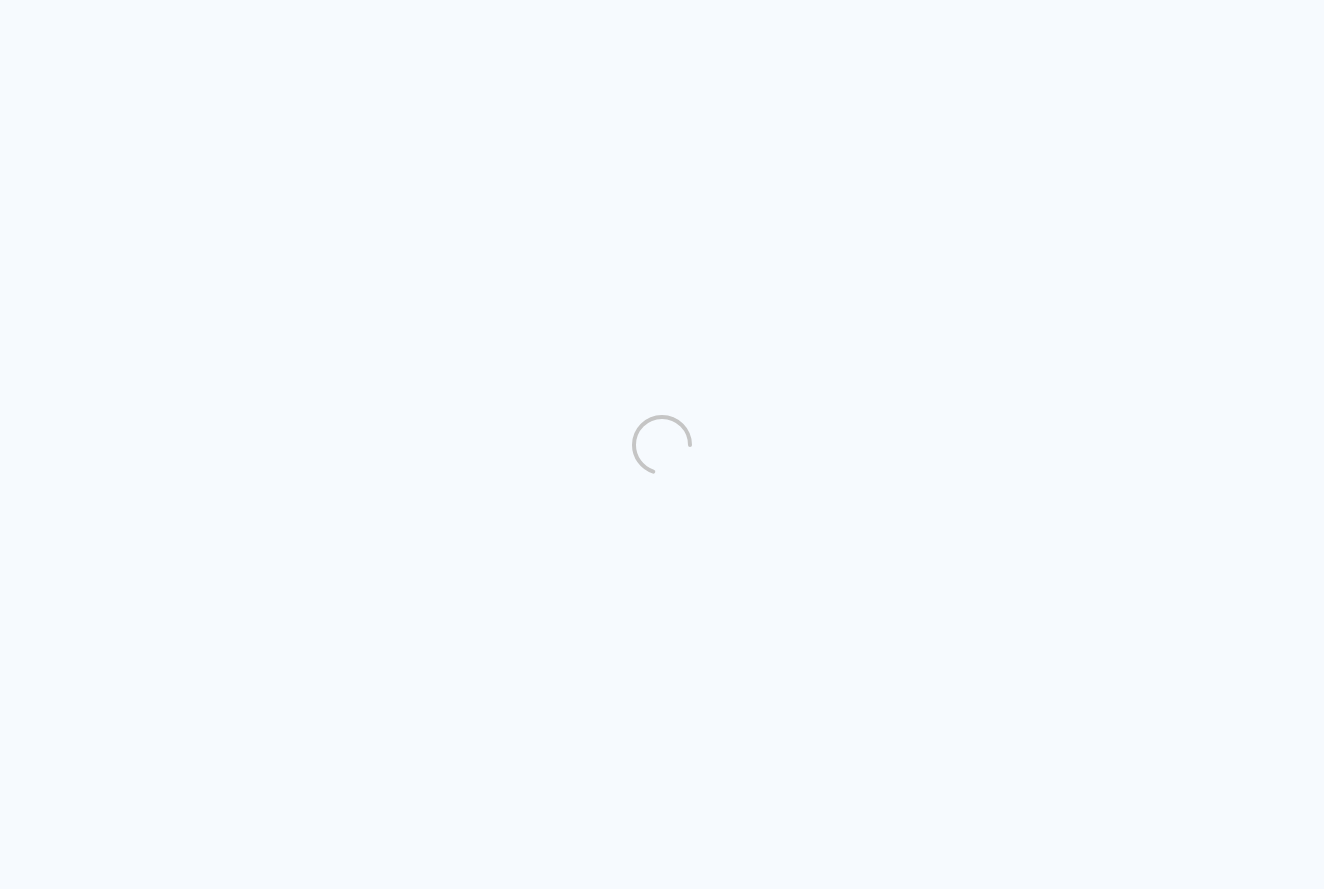 scroll, scrollTop: 0, scrollLeft: 0, axis: both 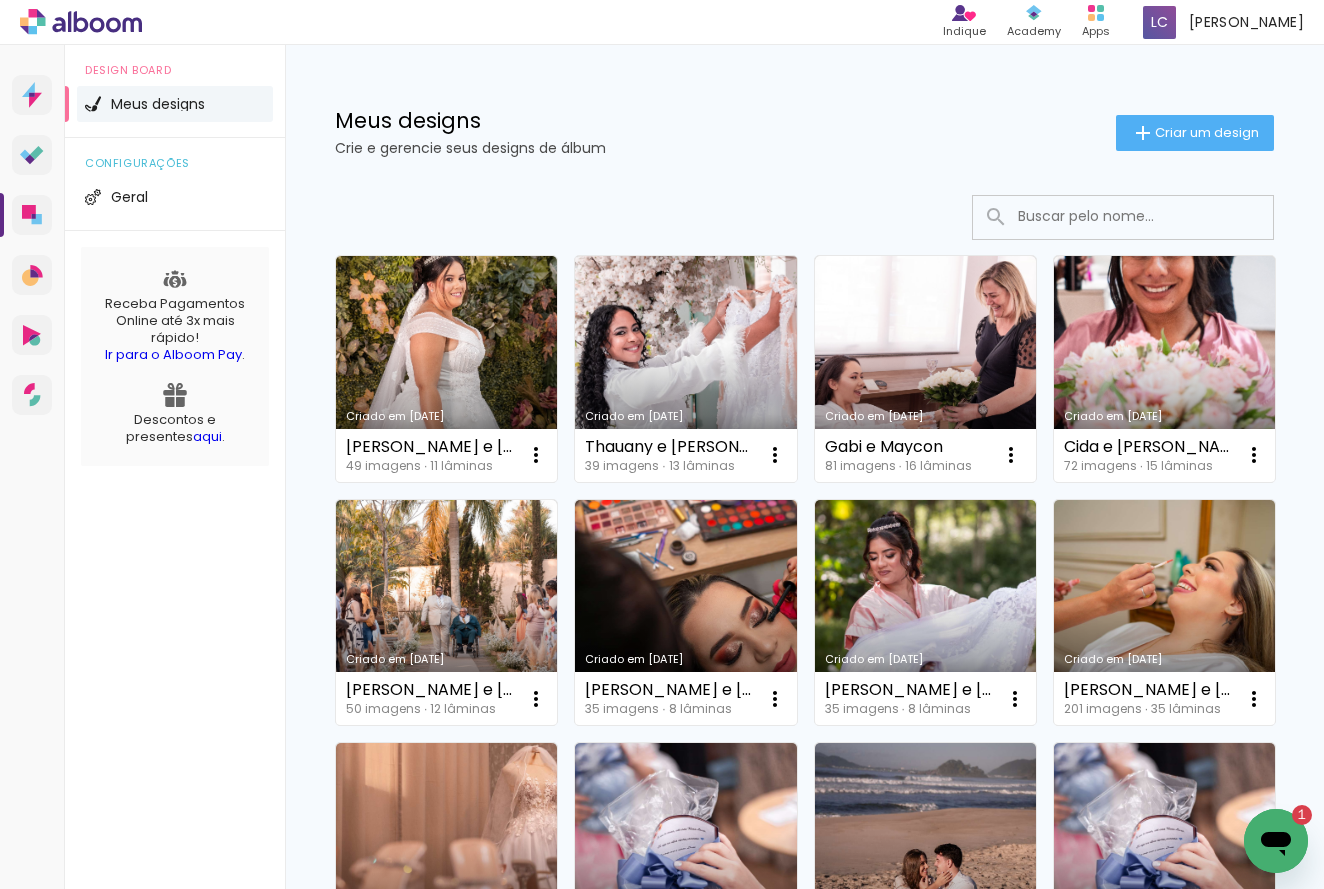 click on "Criado em [DATE]" at bounding box center [685, 369] 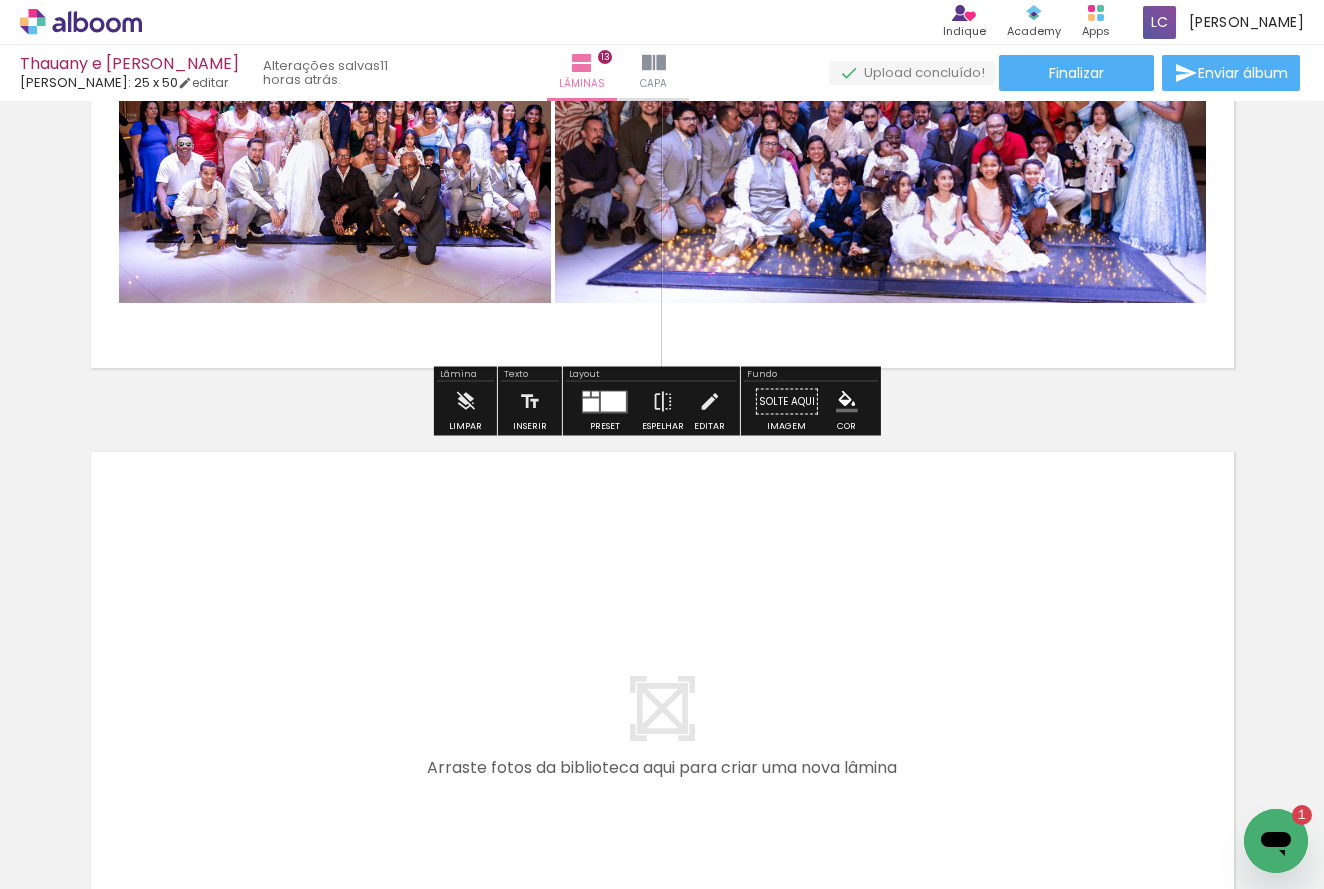 scroll, scrollTop: 7925, scrollLeft: 0, axis: vertical 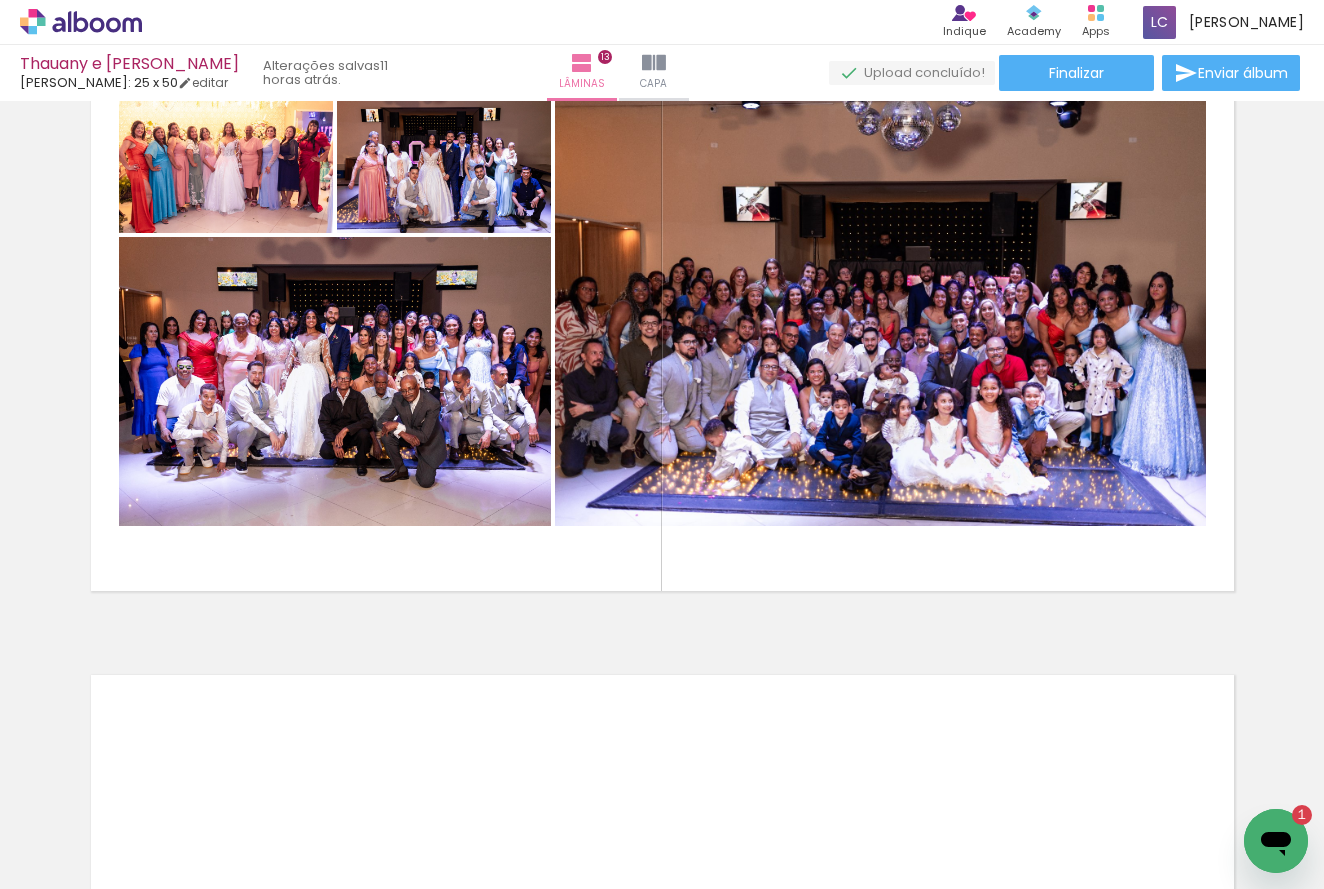 drag, startPoint x: 368, startPoint y: 883, endPoint x: 839, endPoint y: 883, distance: 471 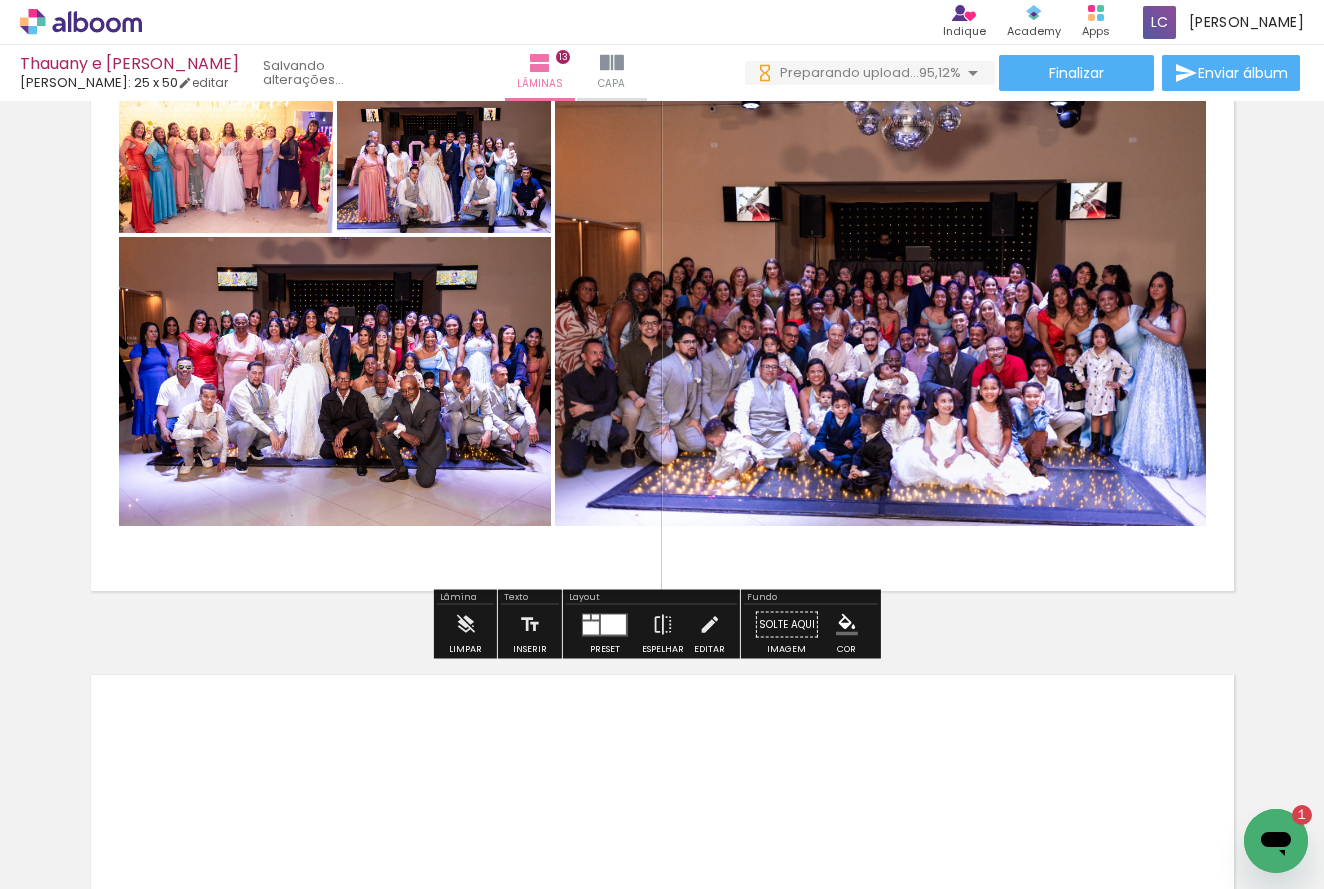 scroll, scrollTop: 0, scrollLeft: 0, axis: both 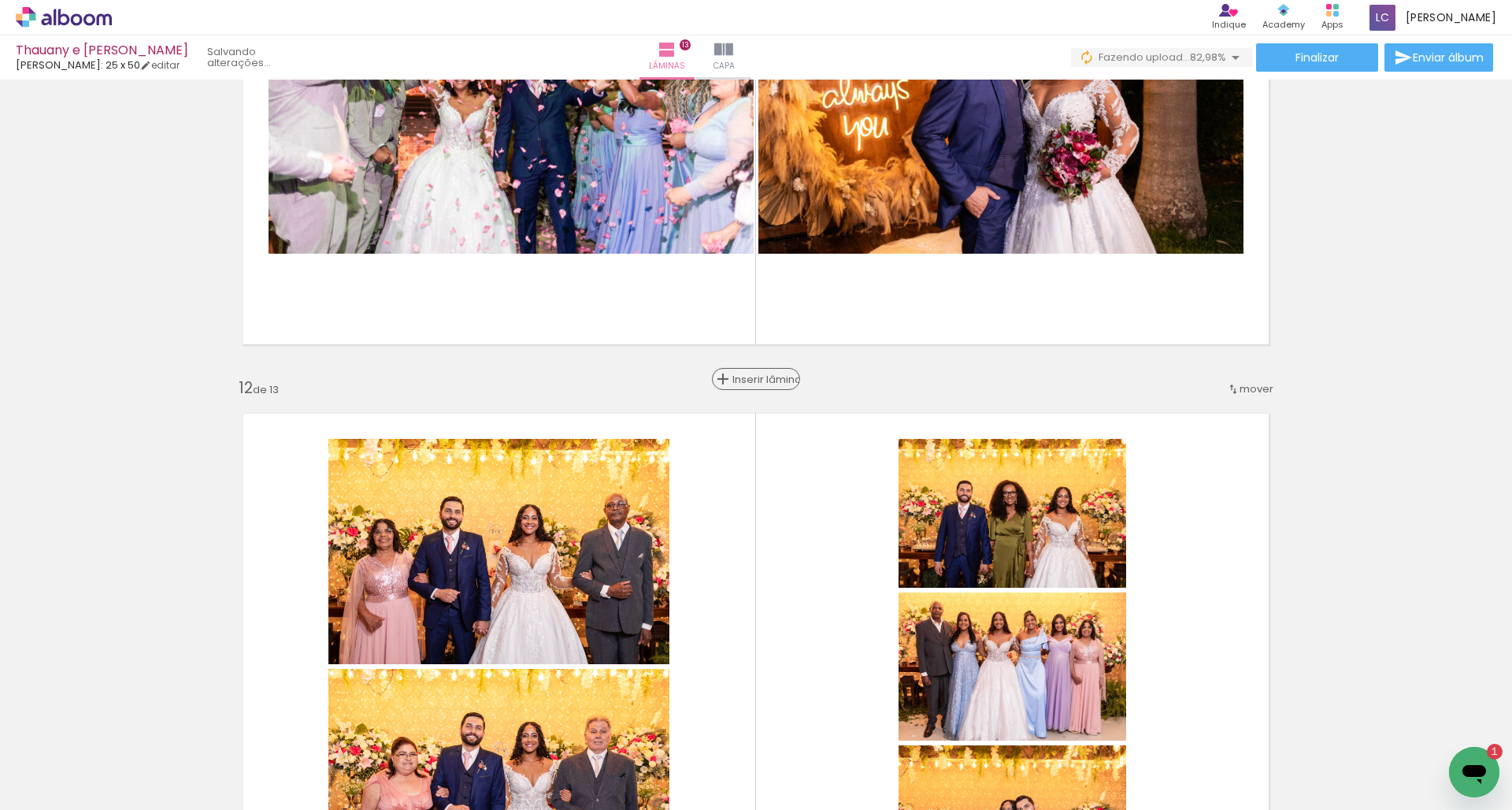 click on "Inserir lâmina" at bounding box center [763, 379] 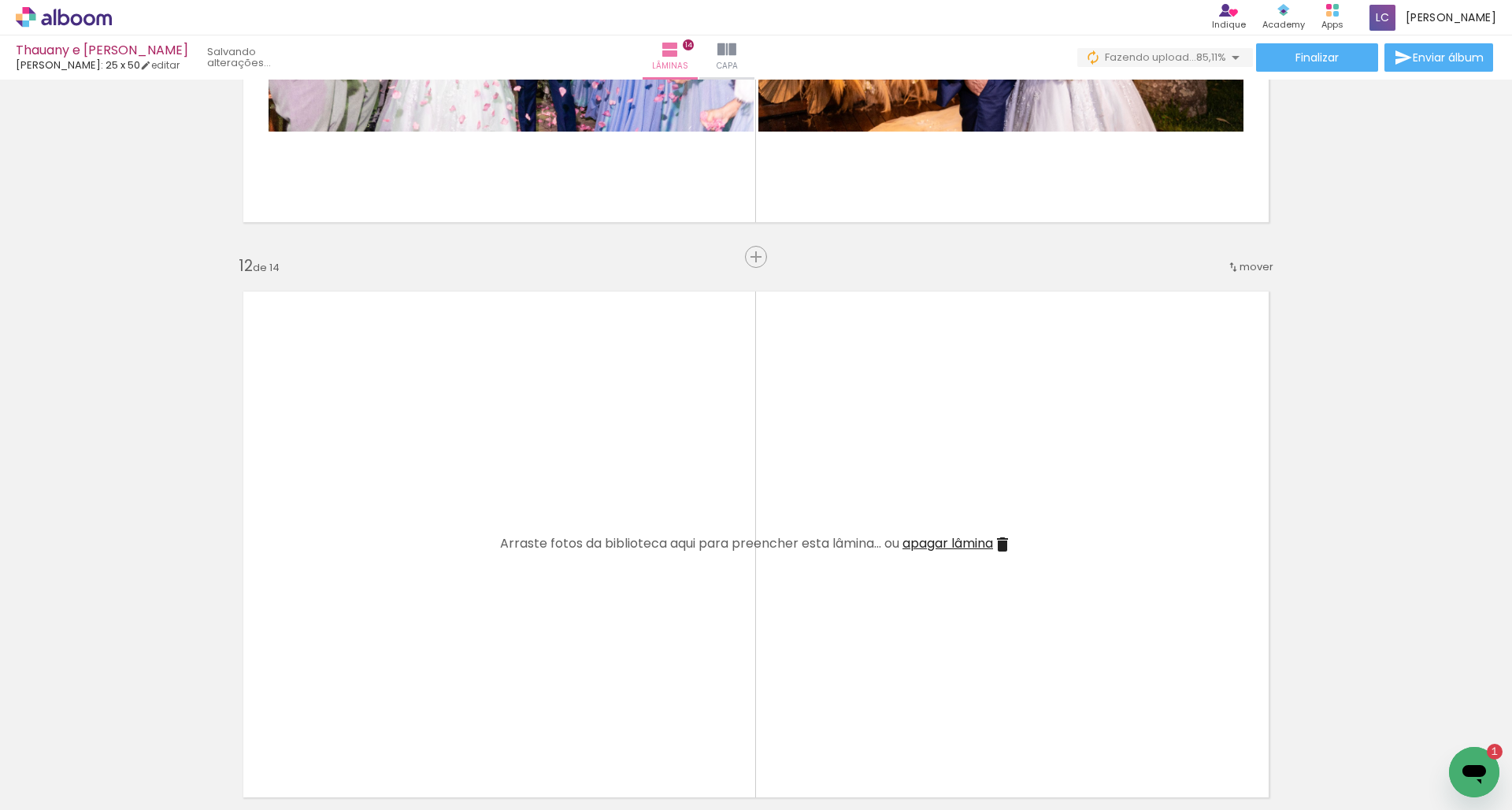 scroll, scrollTop: 6307, scrollLeft: 0, axis: vertical 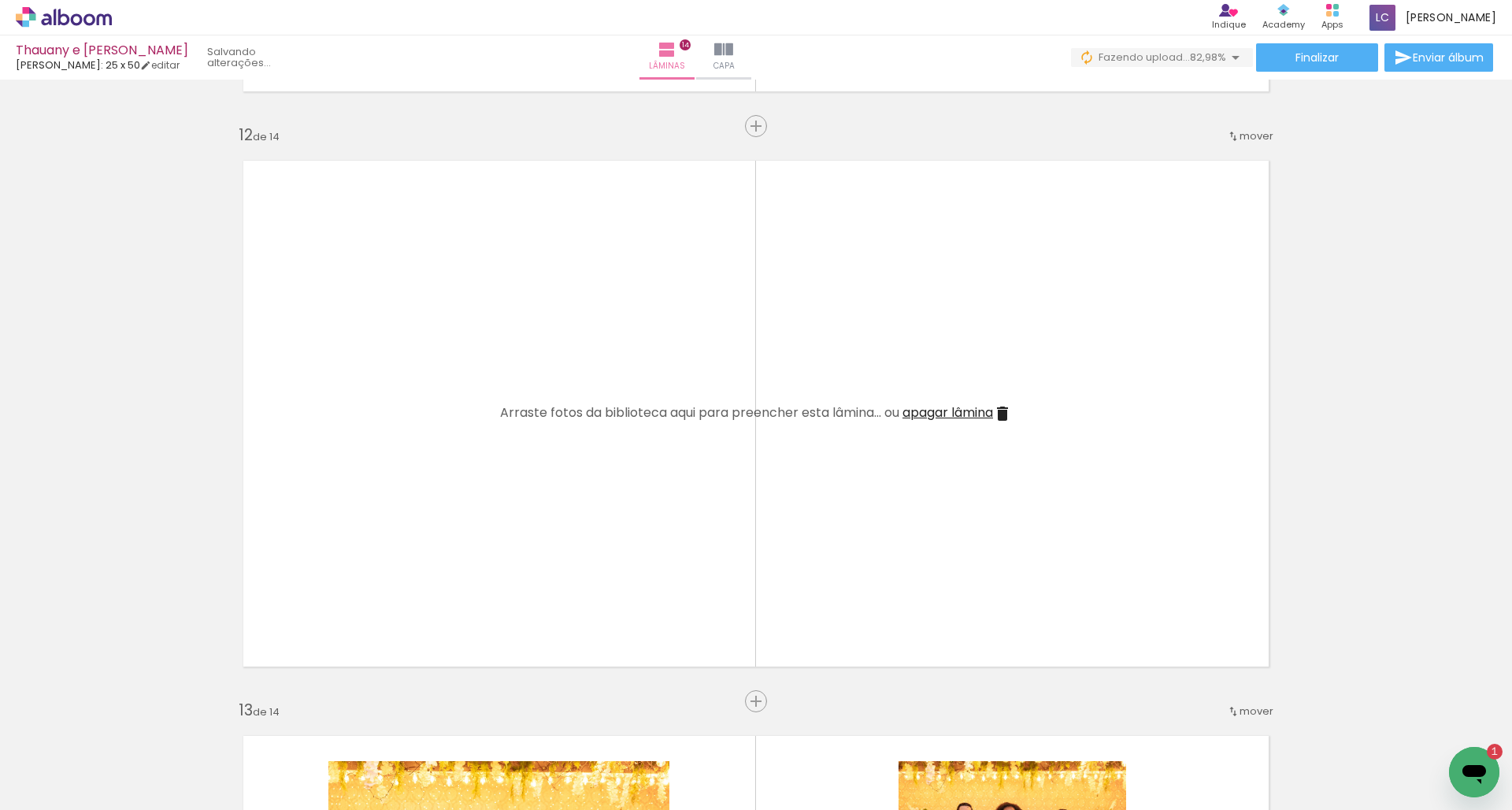 drag, startPoint x: 1369, startPoint y: 809, endPoint x: 1510, endPoint y: 809, distance: 141 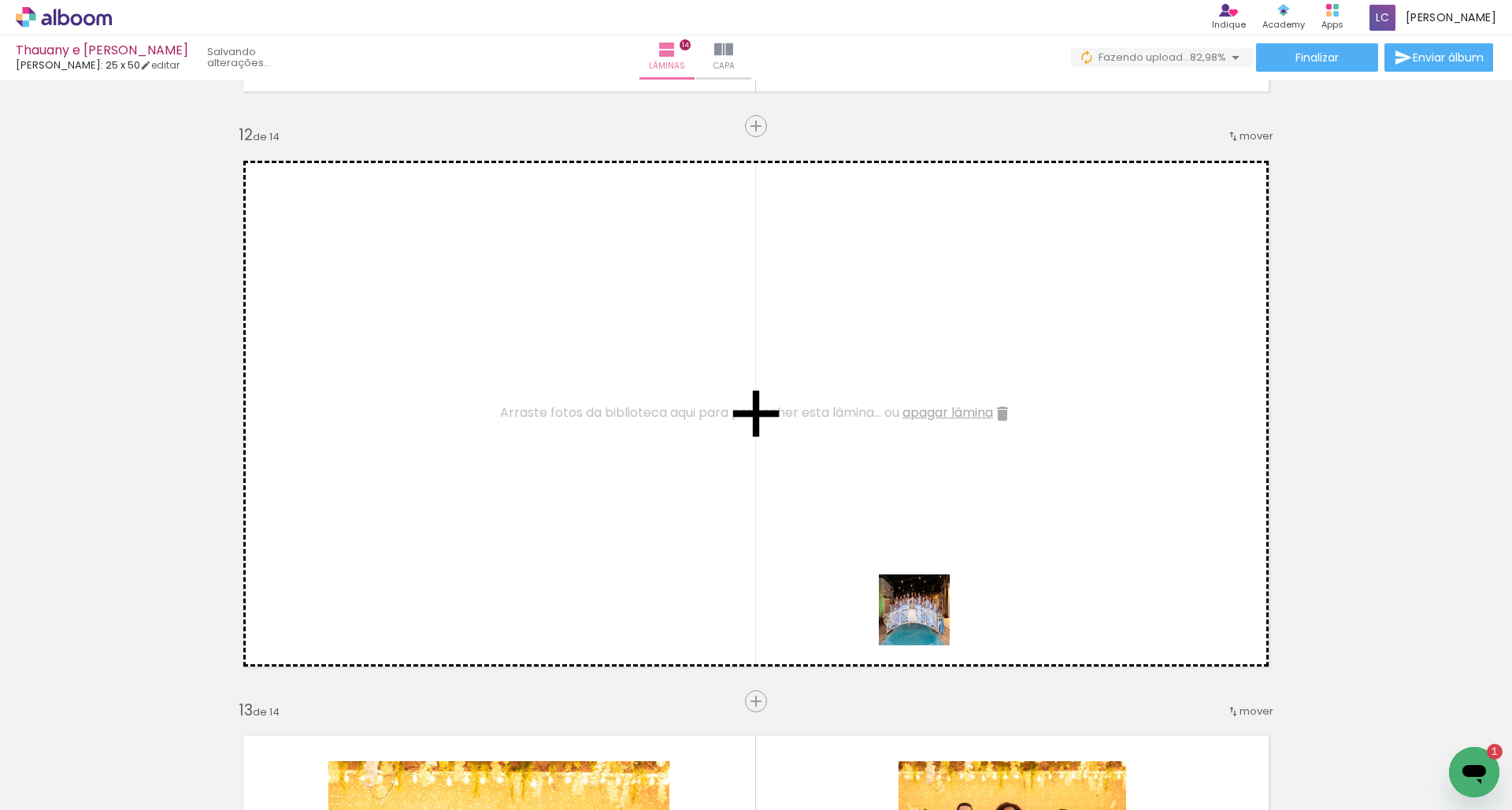 drag, startPoint x: 978, startPoint y: 764, endPoint x: 836, endPoint y: 476, distance: 321.1043 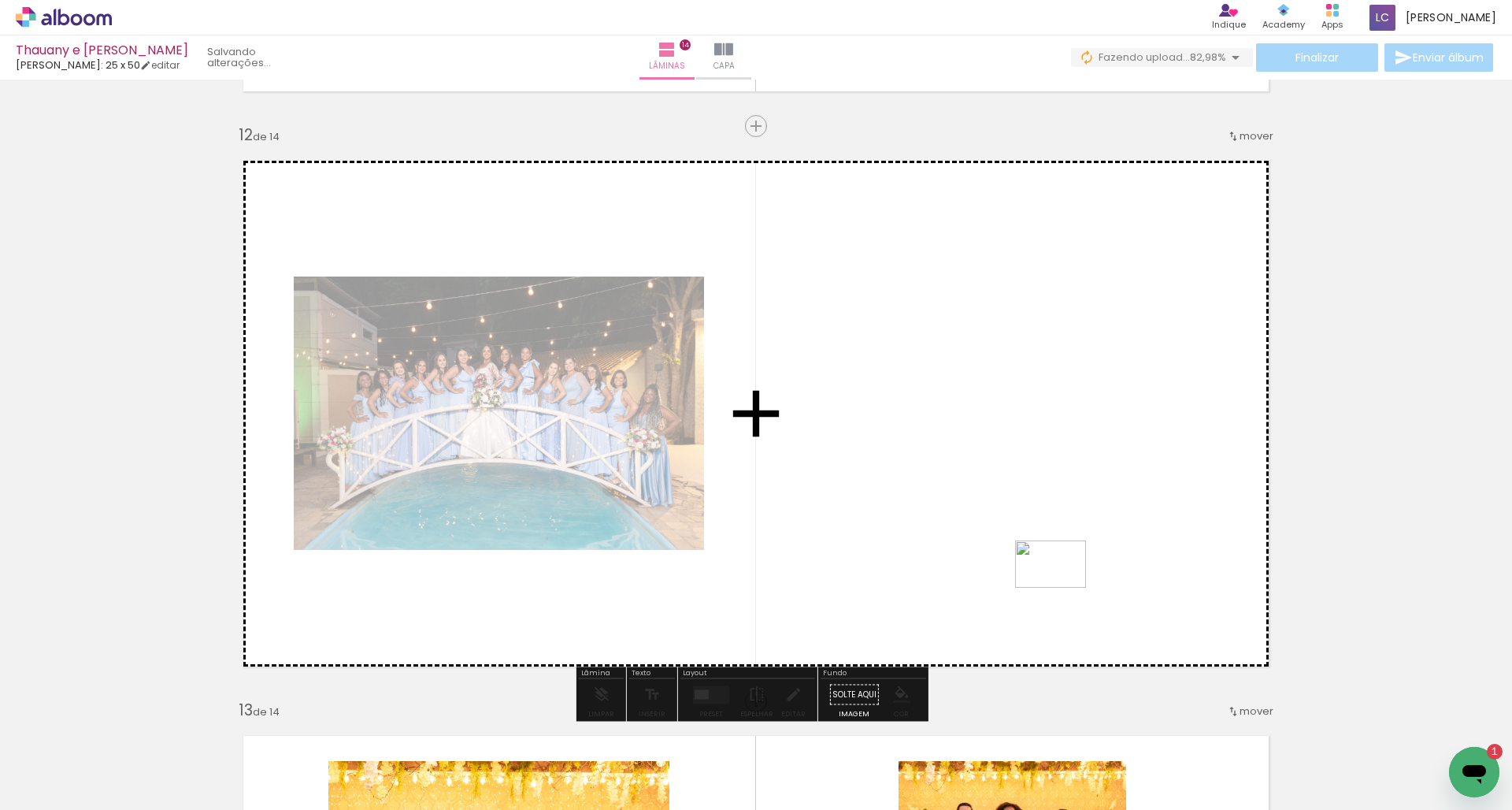 drag, startPoint x: 1085, startPoint y: 761, endPoint x: 1054, endPoint y: 551, distance: 212.27576 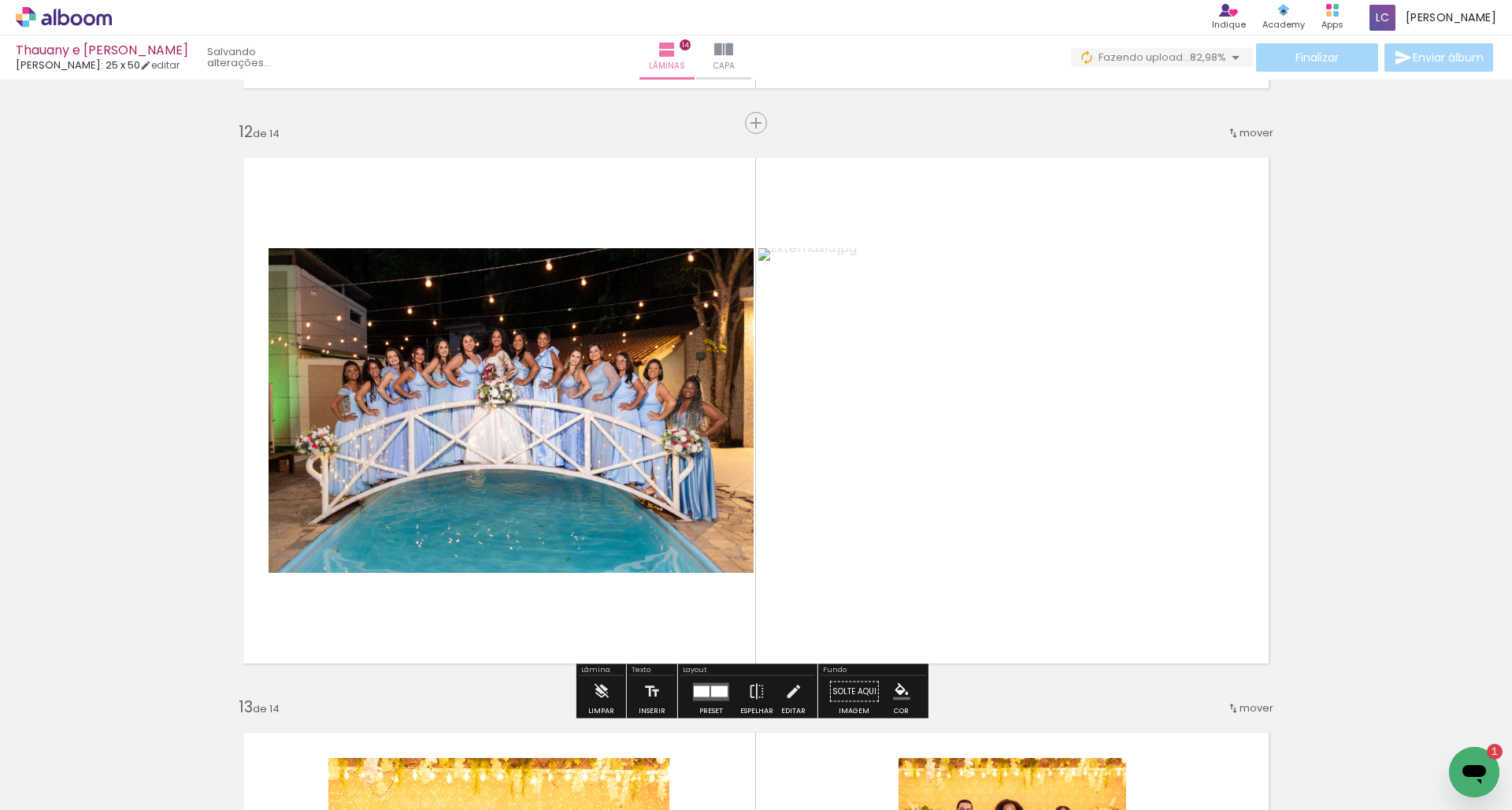 scroll, scrollTop: 6326, scrollLeft: 0, axis: vertical 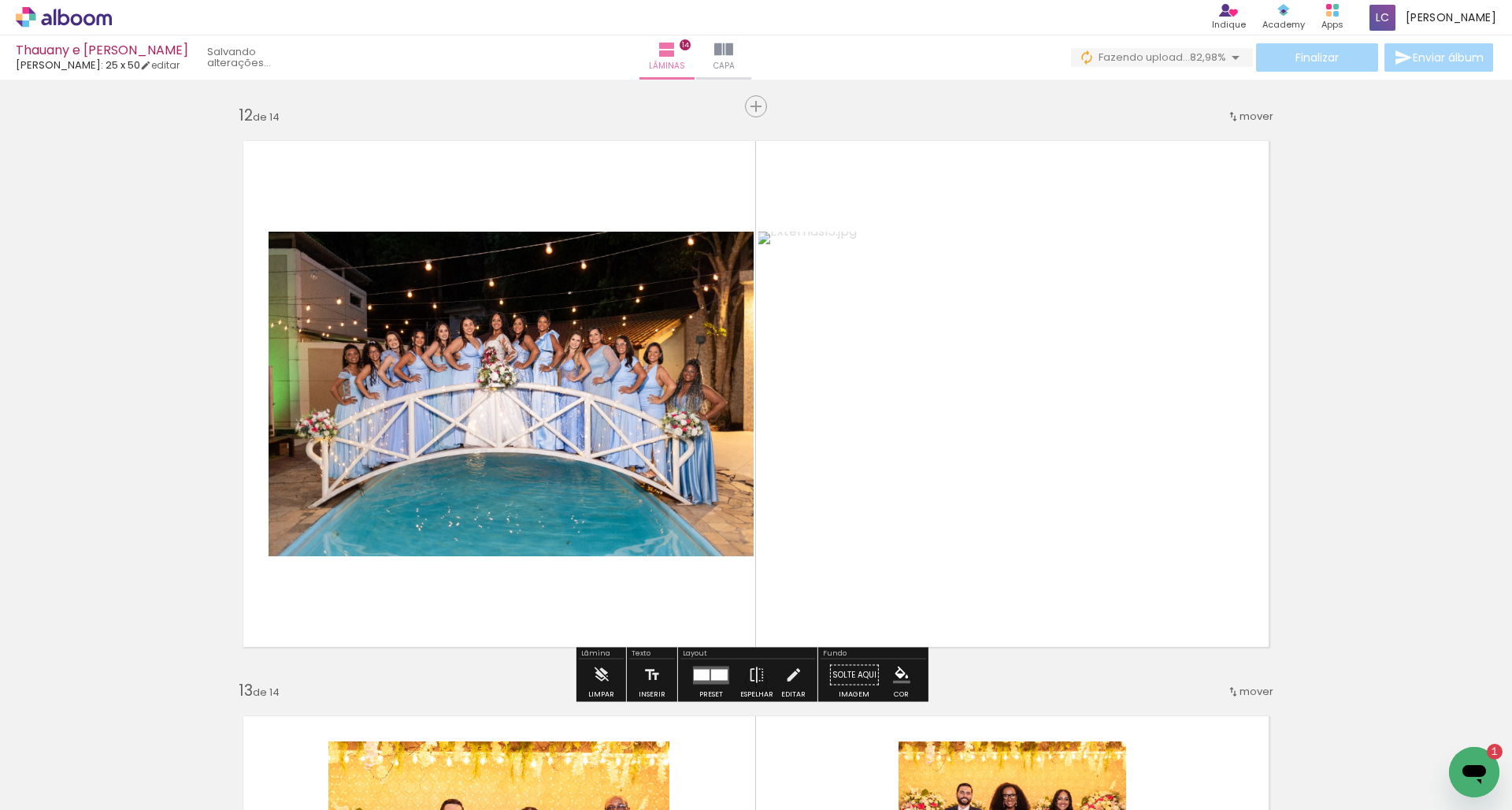 drag, startPoint x: 1042, startPoint y: 809, endPoint x: 1211, endPoint y: 809, distance: 169 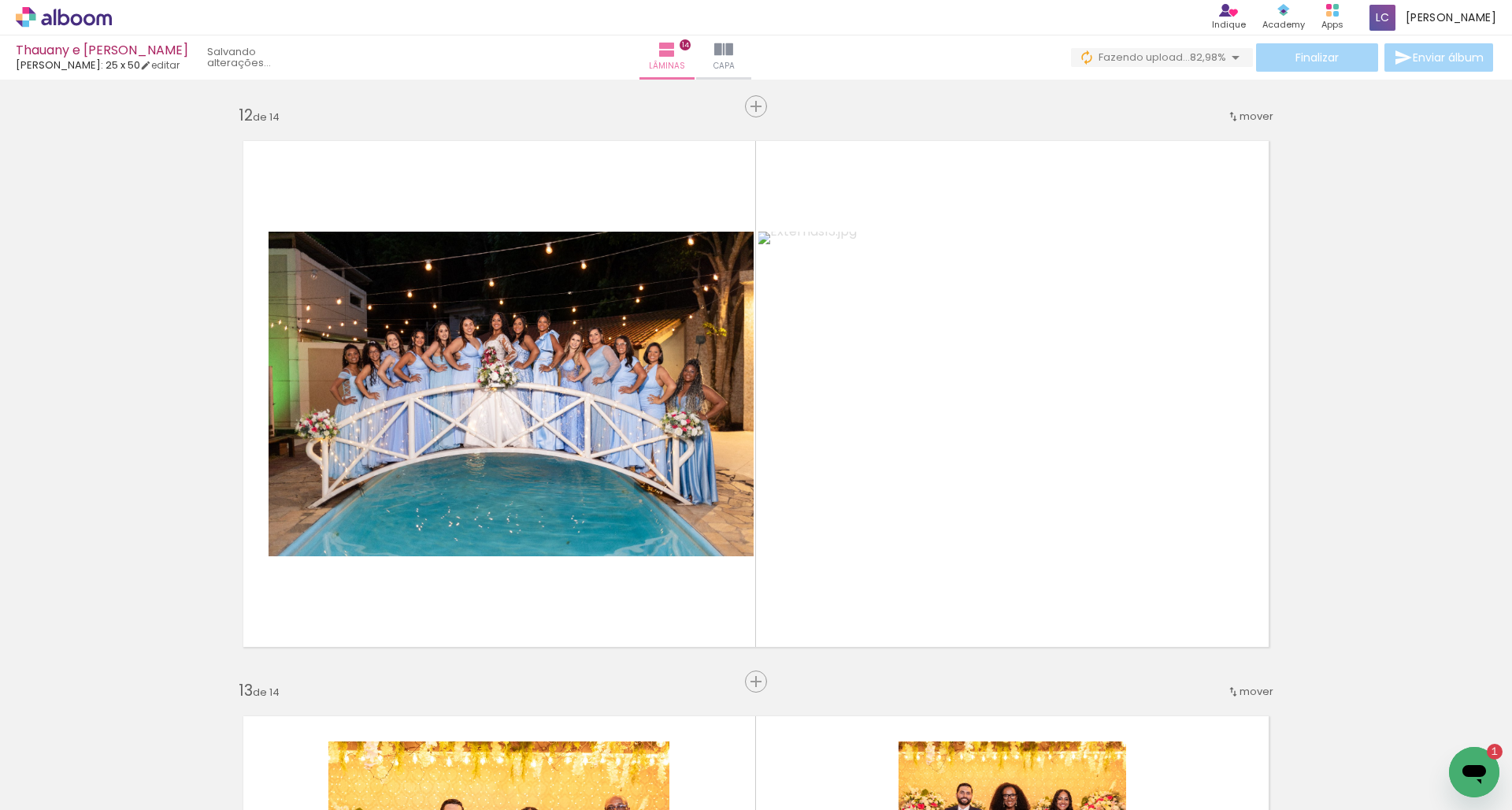 scroll, scrollTop: 0, scrollLeft: 2752, axis: horizontal 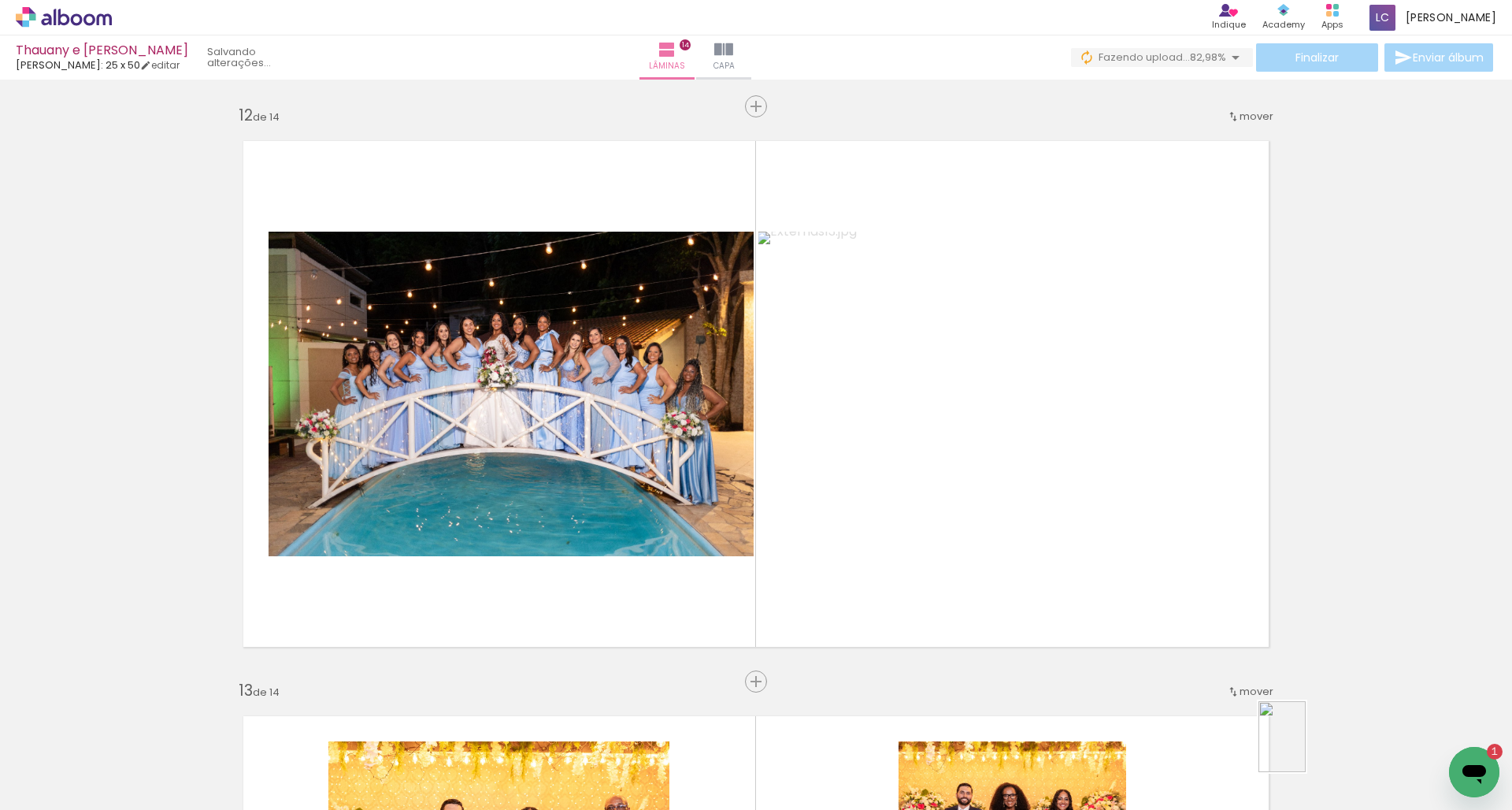 drag, startPoint x: 1472, startPoint y: 731, endPoint x: 1306, endPoint y: 750, distance: 167.08381 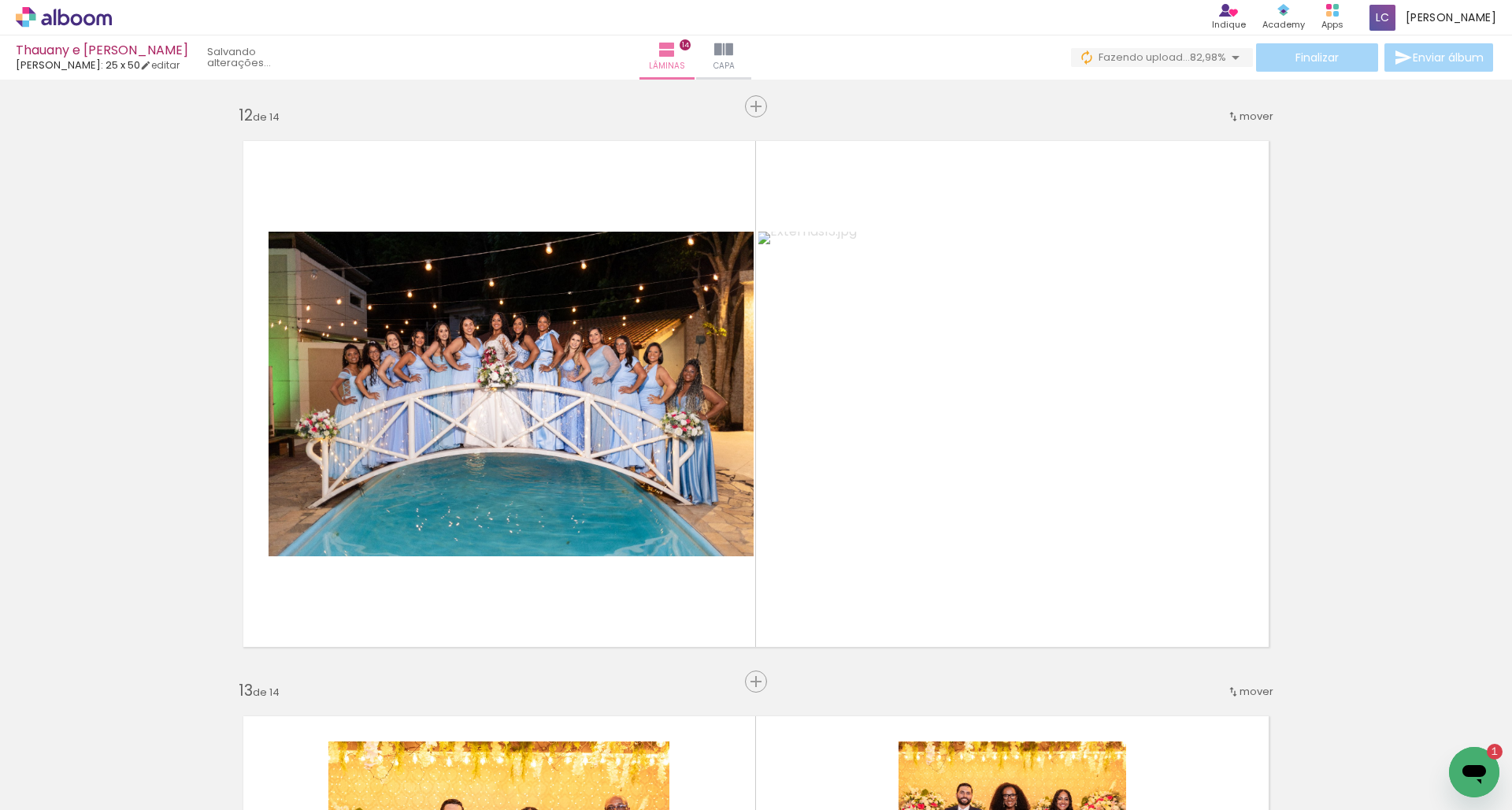 click on "Inserir lâmina 1  de 14  Inserir lâmina 2  de 14  Inserir lâmina 3  de 14  Inserir lâmina 4  de 14  Inserir lâmina 5  de 14  Inserir lâmina 6  de 14  Inserir lâmina 7  de 14  Inserir lâmina 8  de 14  Inserir lâmina 9  de 14  Inserir lâmina 10  de 14  Inserir lâmina 11  de 14  Inserir lâmina 12  de 14  Inserir lâmina 13  de 14  Inserir lâmina 14  de 14" at bounding box center (756, -1927) 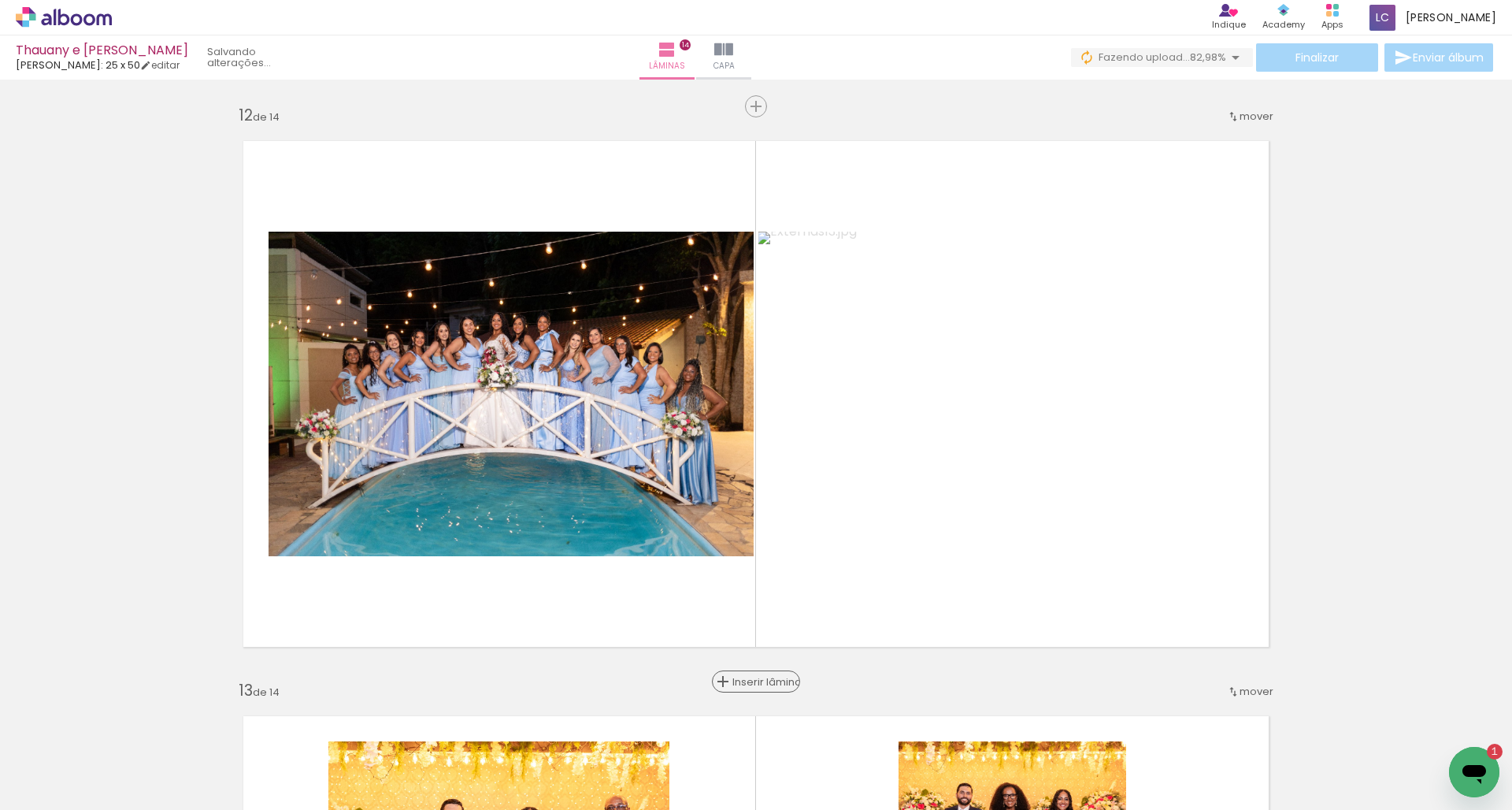 click on "Inserir lâmina" at bounding box center (763, 682) 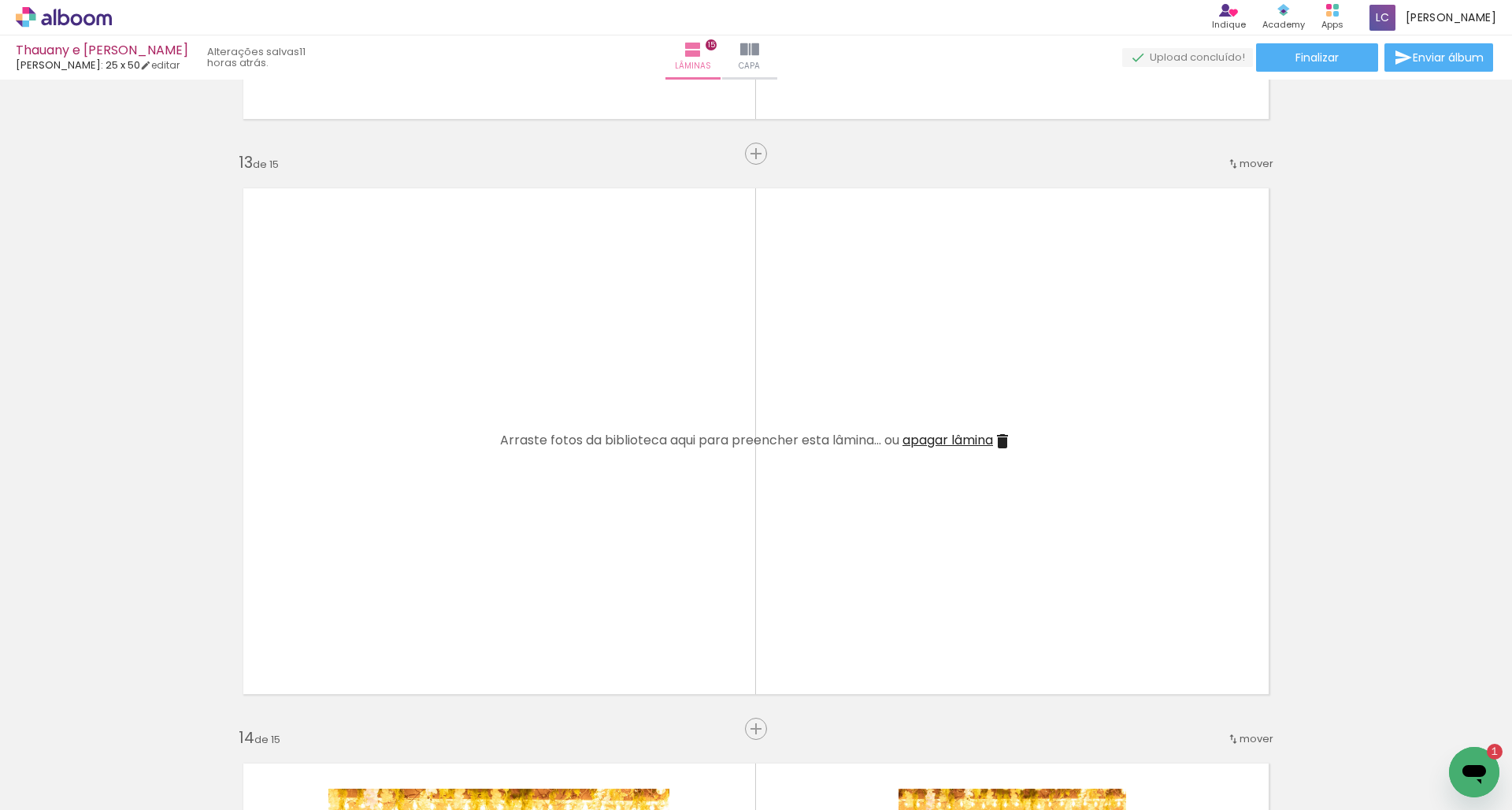 scroll, scrollTop: 6981, scrollLeft: 0, axis: vertical 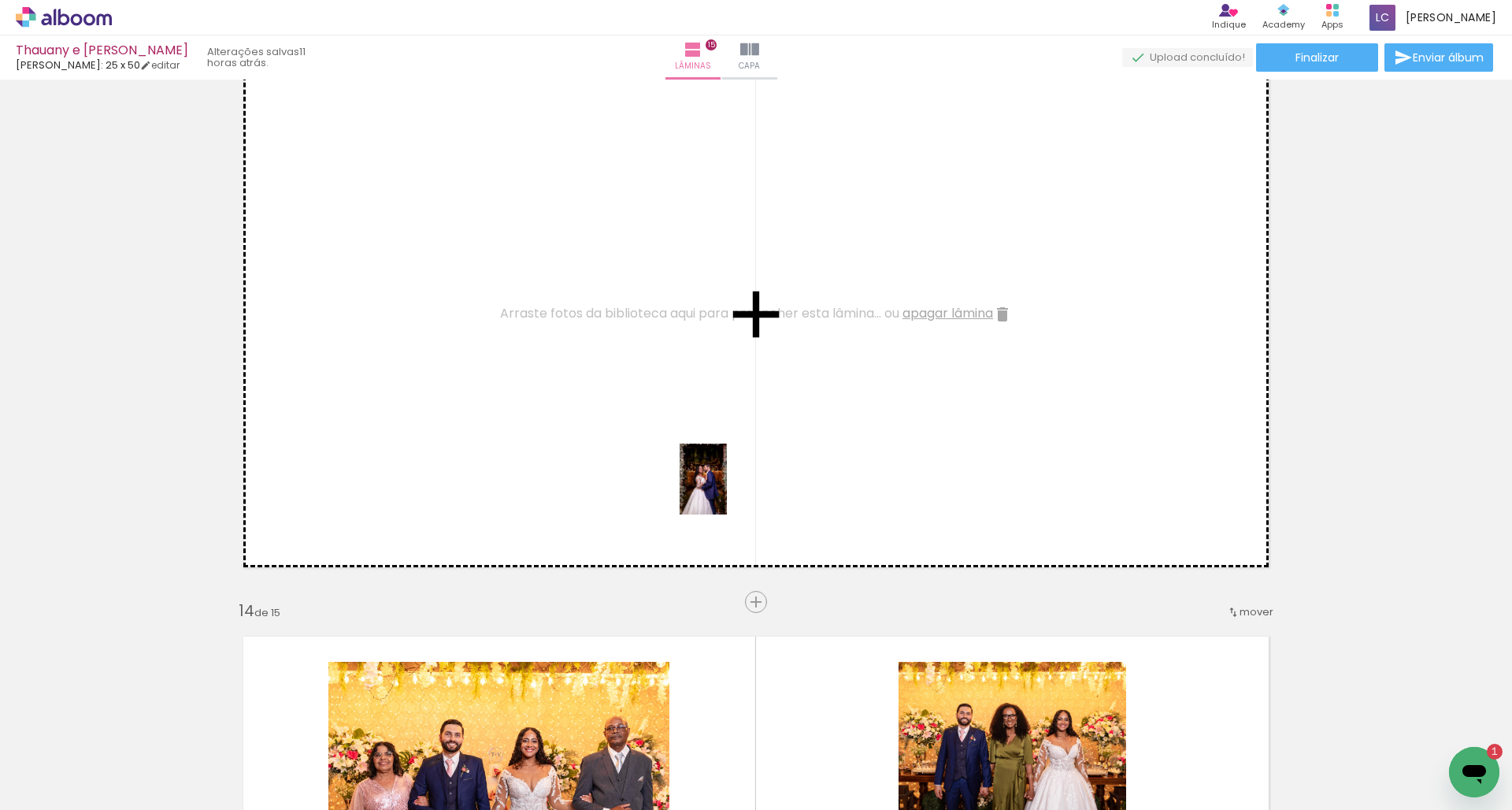 drag, startPoint x: 1113, startPoint y: 775, endPoint x: 698, endPoint y: 470, distance: 515.0243 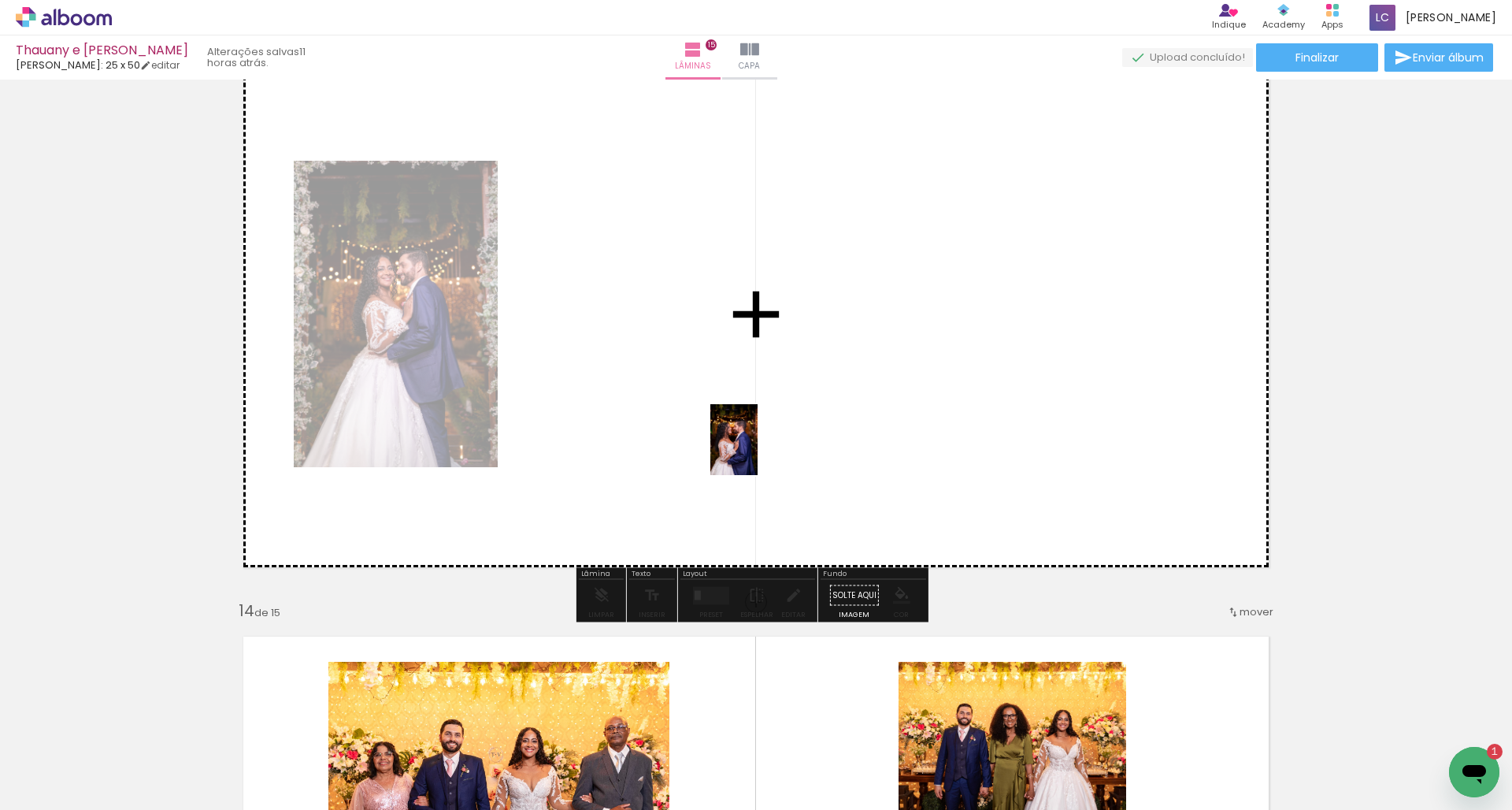 drag, startPoint x: 1191, startPoint y: 739, endPoint x: 756, endPoint y: 448, distance: 523.3603 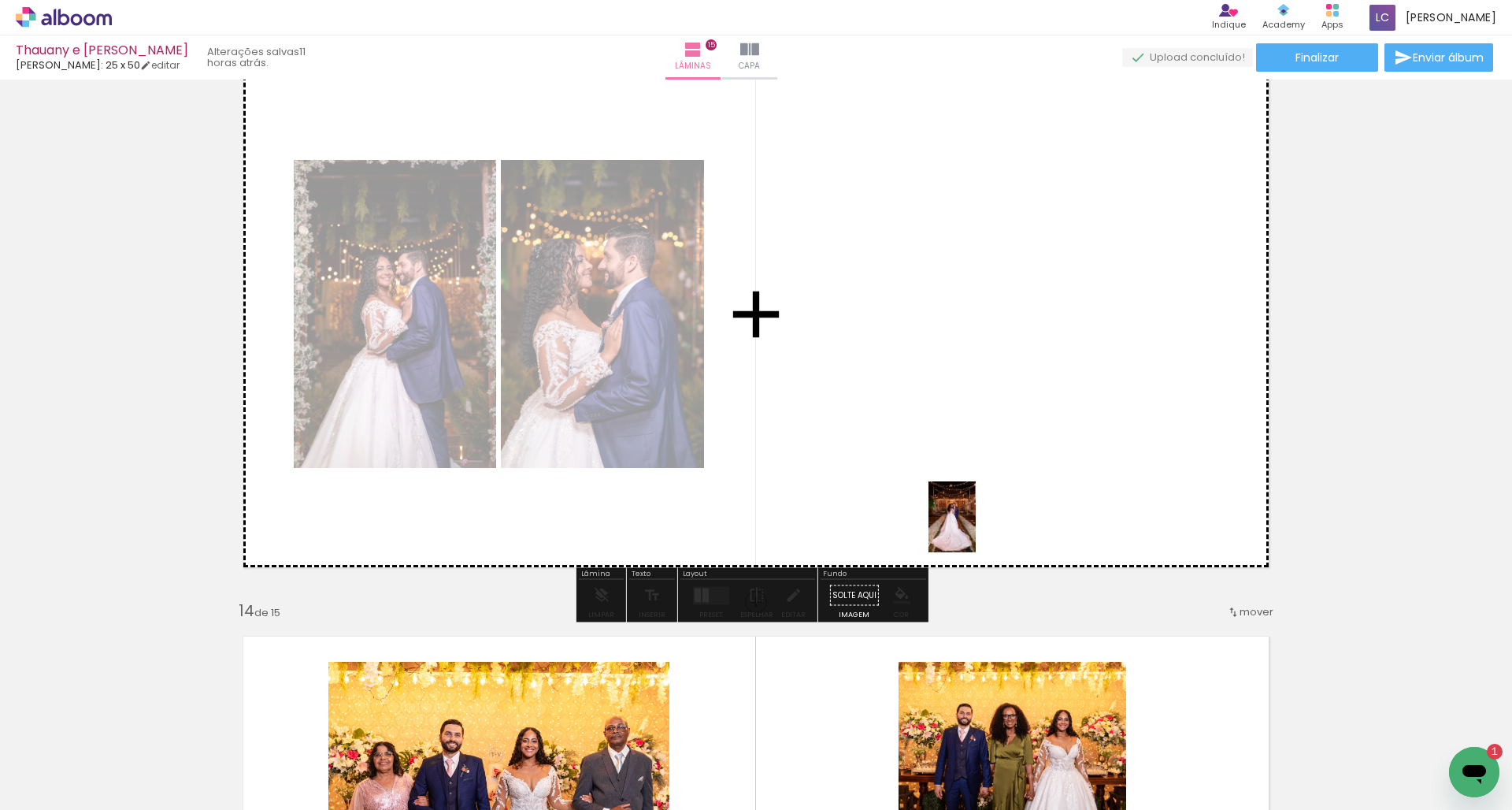 drag, startPoint x: 1283, startPoint y: 767, endPoint x: 939, endPoint y: 471, distance: 453.819 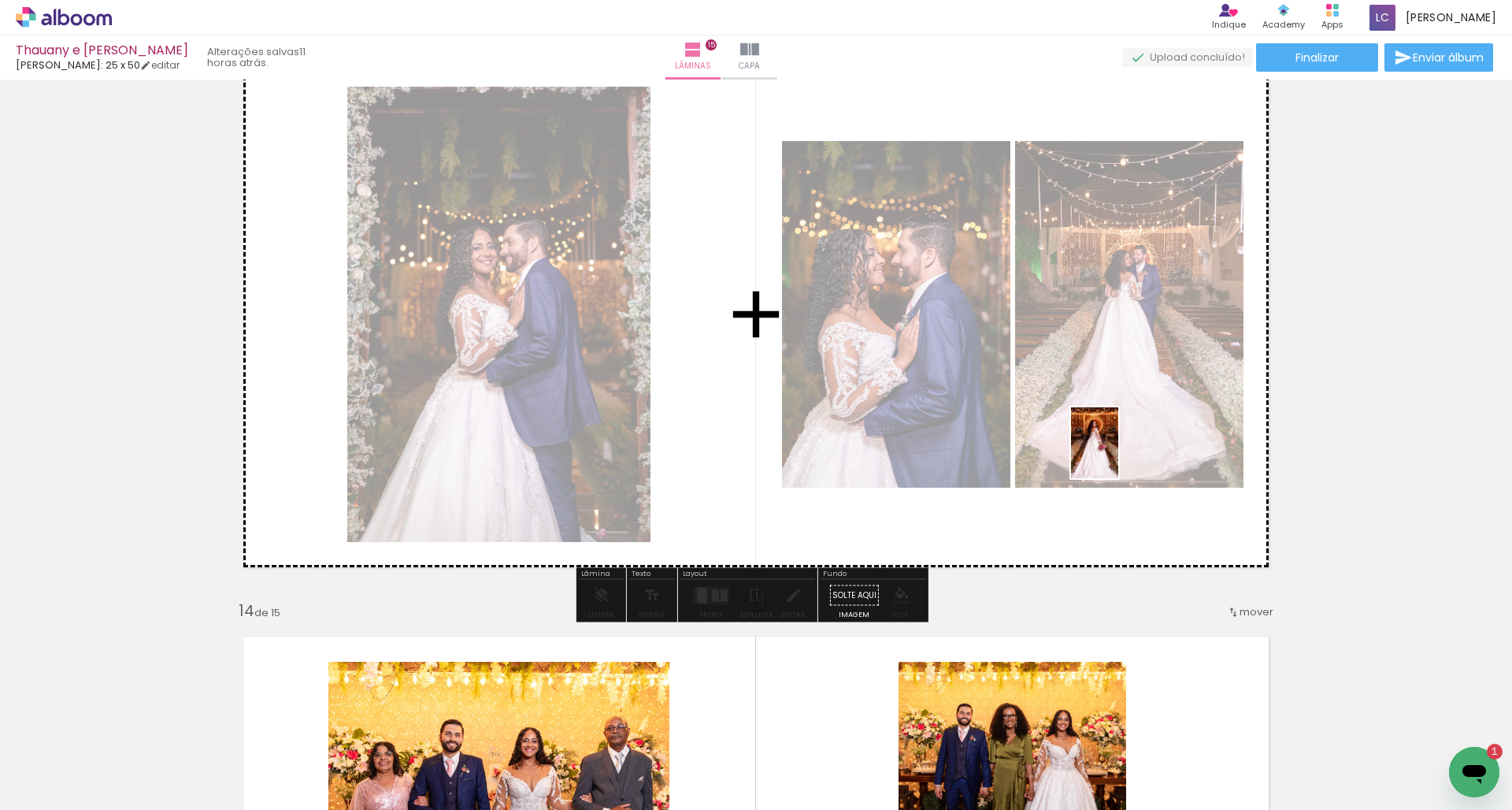 drag, startPoint x: 1373, startPoint y: 757, endPoint x: 1118, endPoint y: 448, distance: 400.632 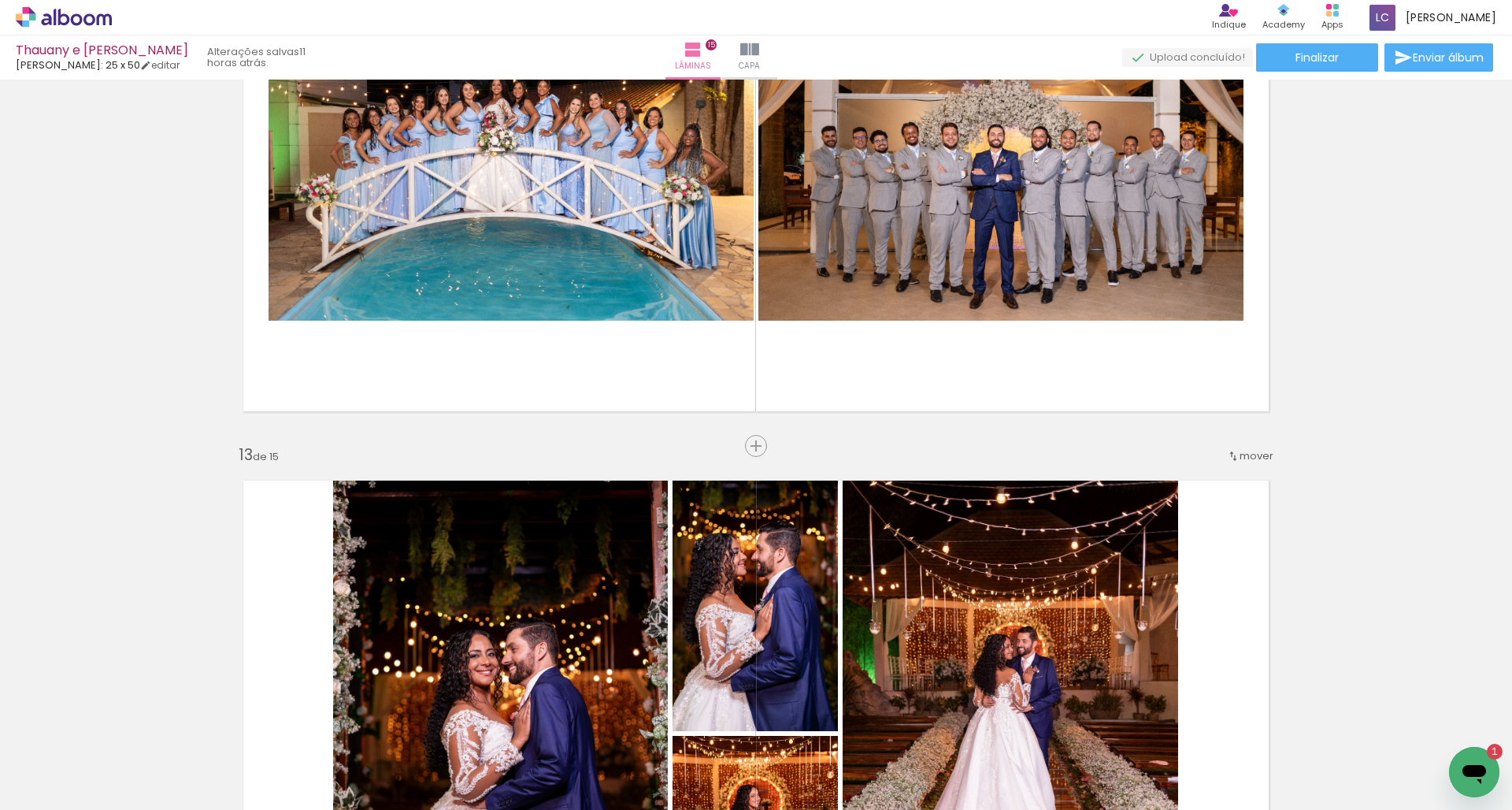 scroll, scrollTop: 6256, scrollLeft: 0, axis: vertical 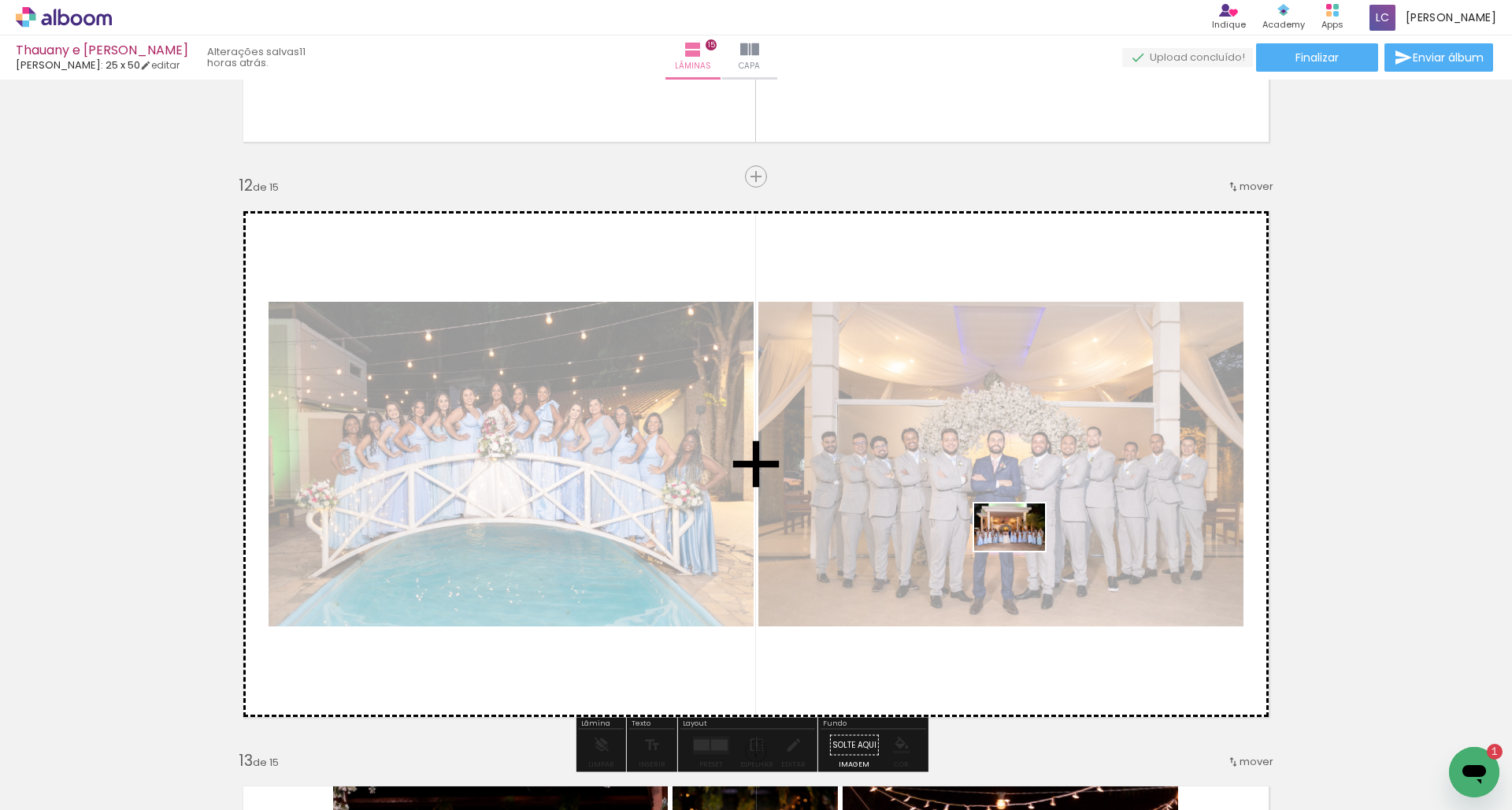 drag, startPoint x: 1033, startPoint y: 755, endPoint x: 1021, endPoint y: 550, distance: 205.35092 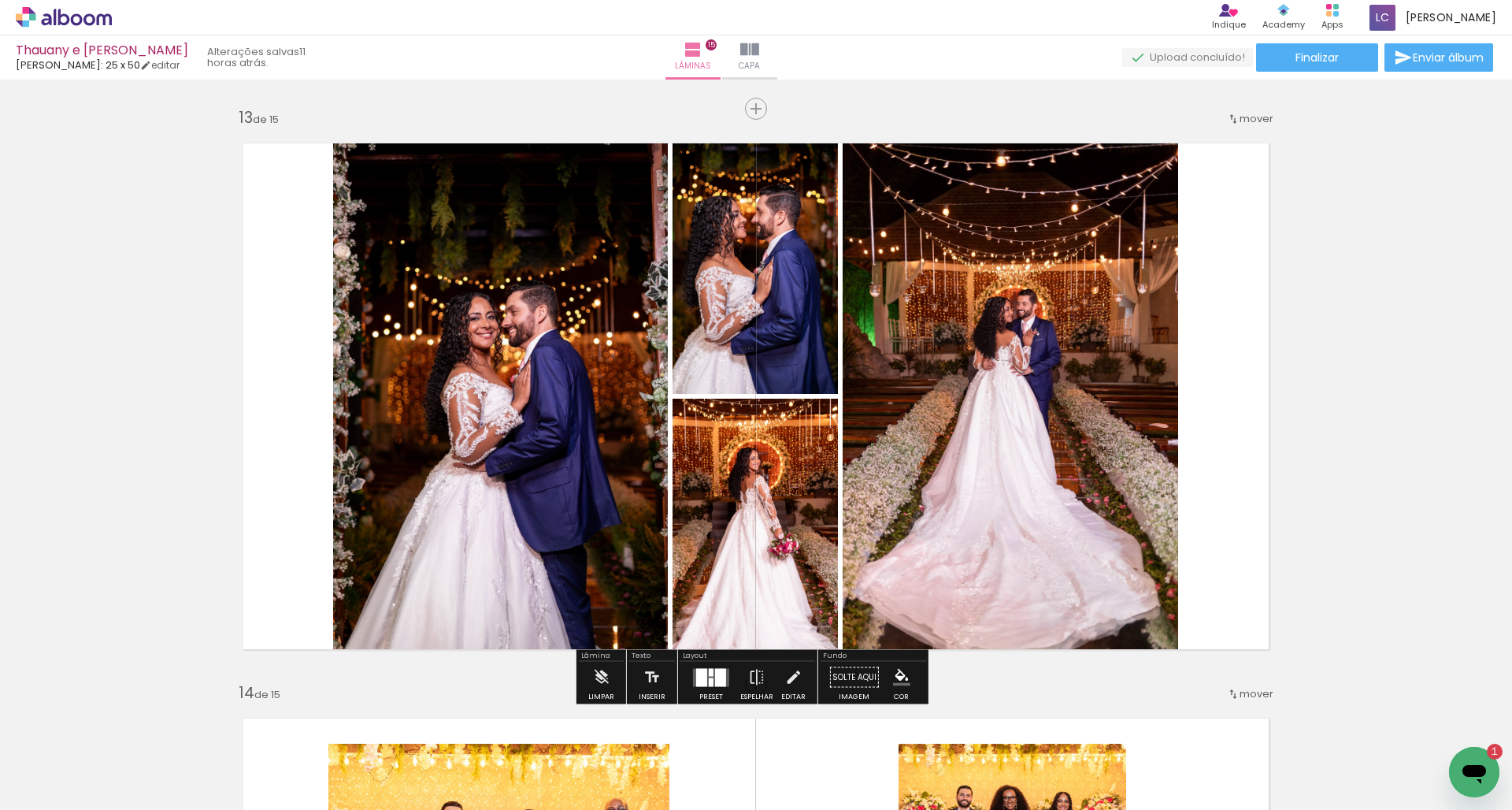 scroll, scrollTop: 6393, scrollLeft: 0, axis: vertical 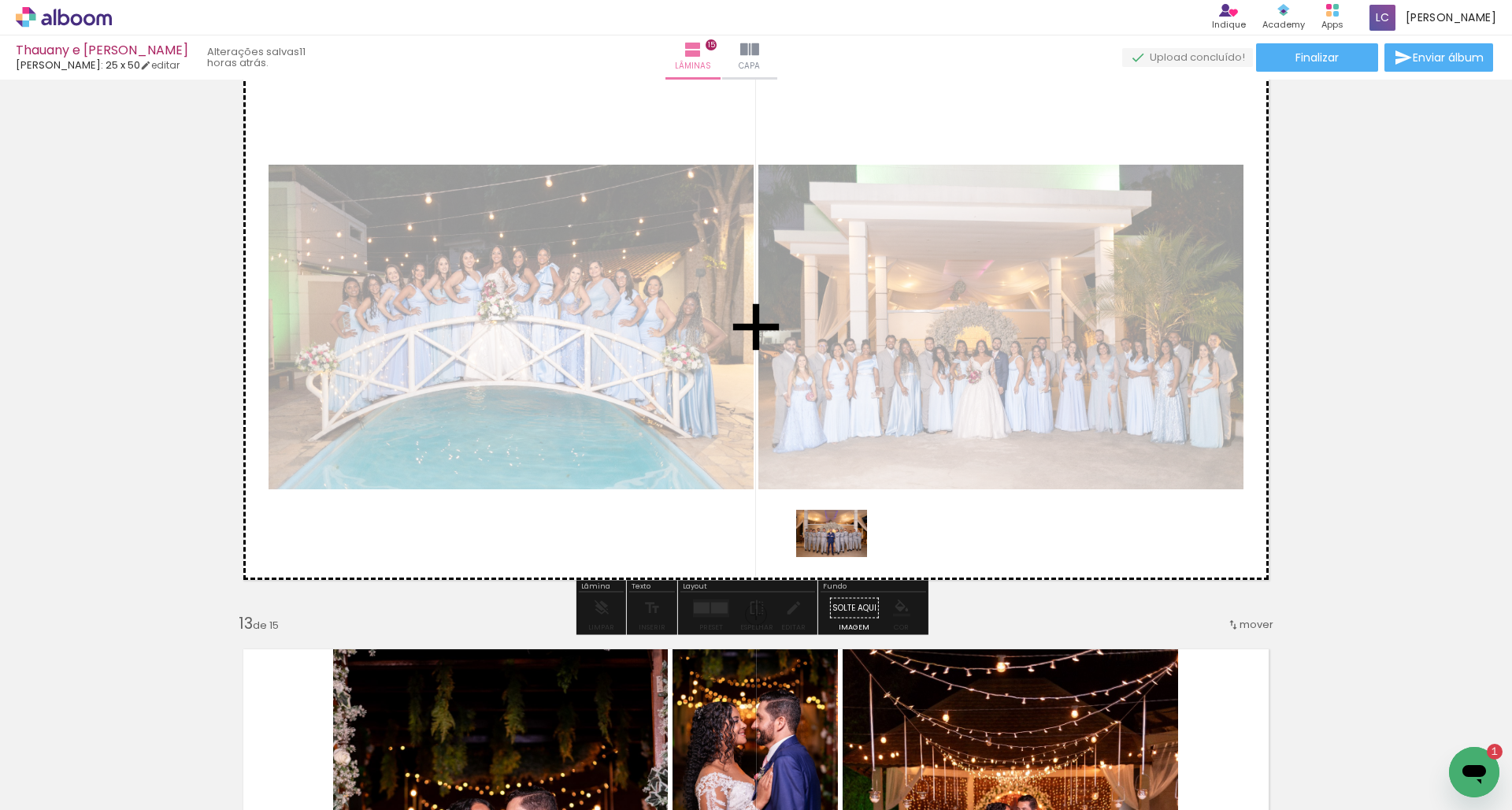 drag, startPoint x: 954, startPoint y: 763, endPoint x: 843, endPoint y: 555, distance: 235.76471 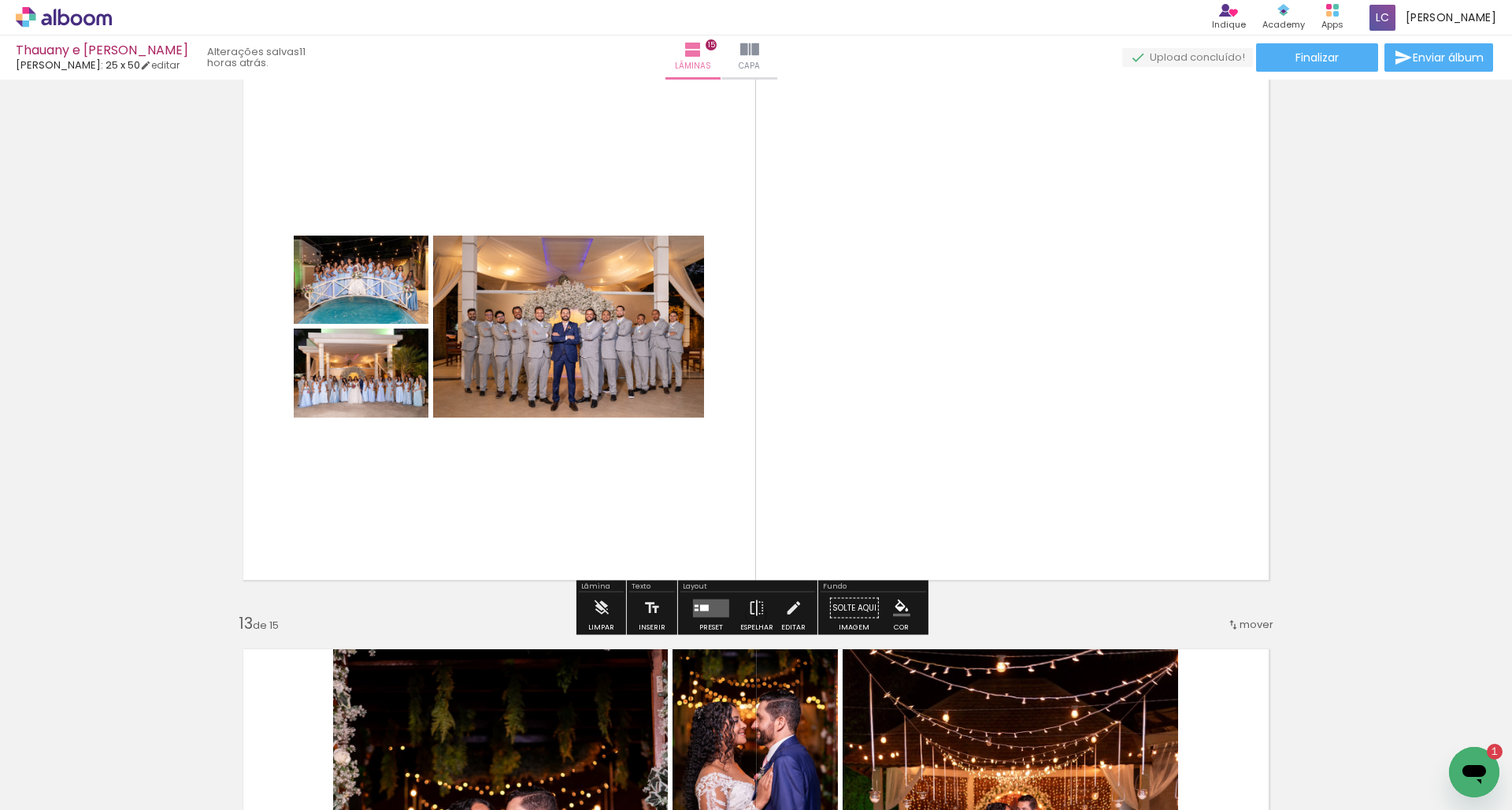 click at bounding box center [711, 608] 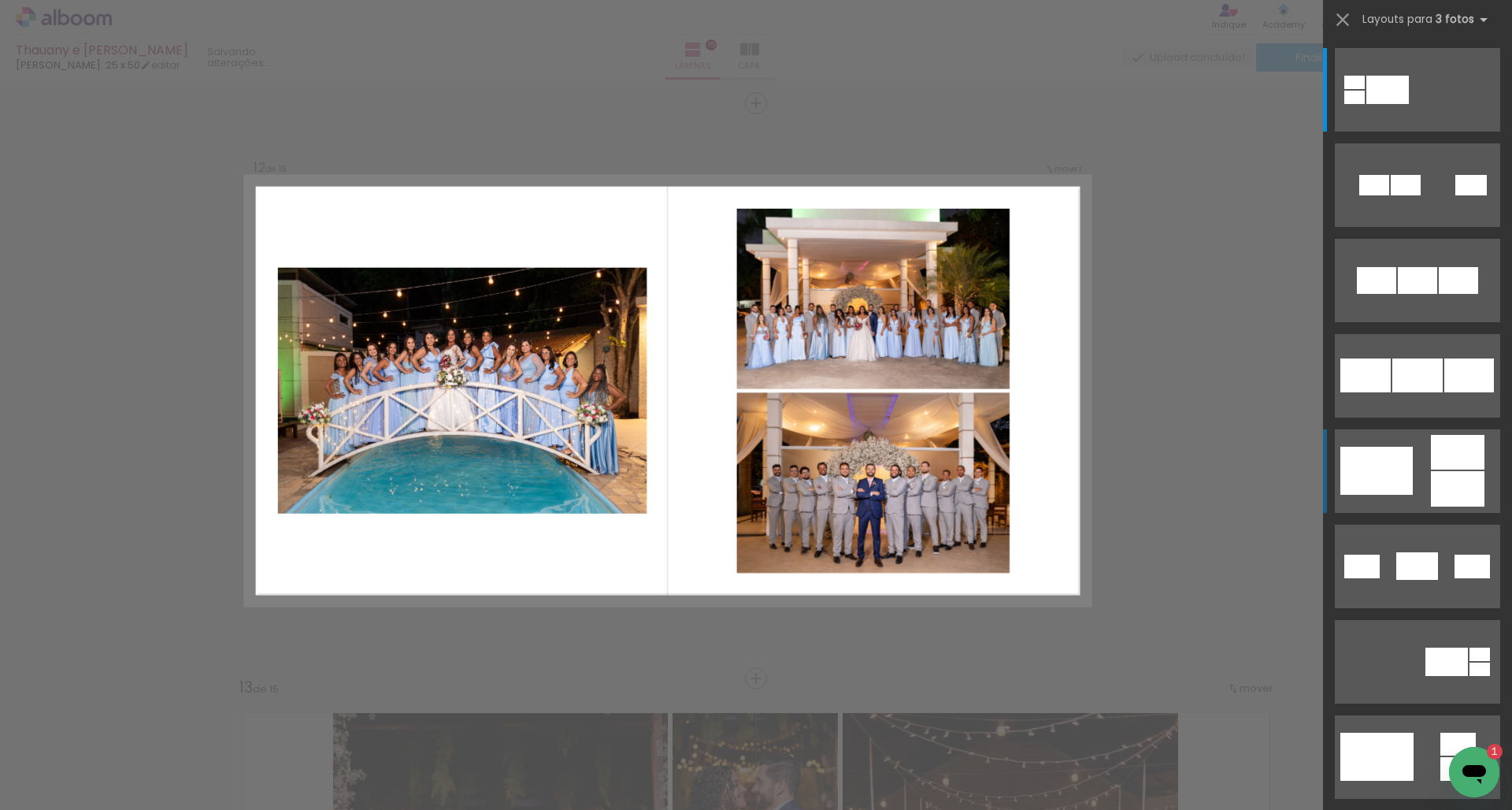 scroll, scrollTop: 6325, scrollLeft: 0, axis: vertical 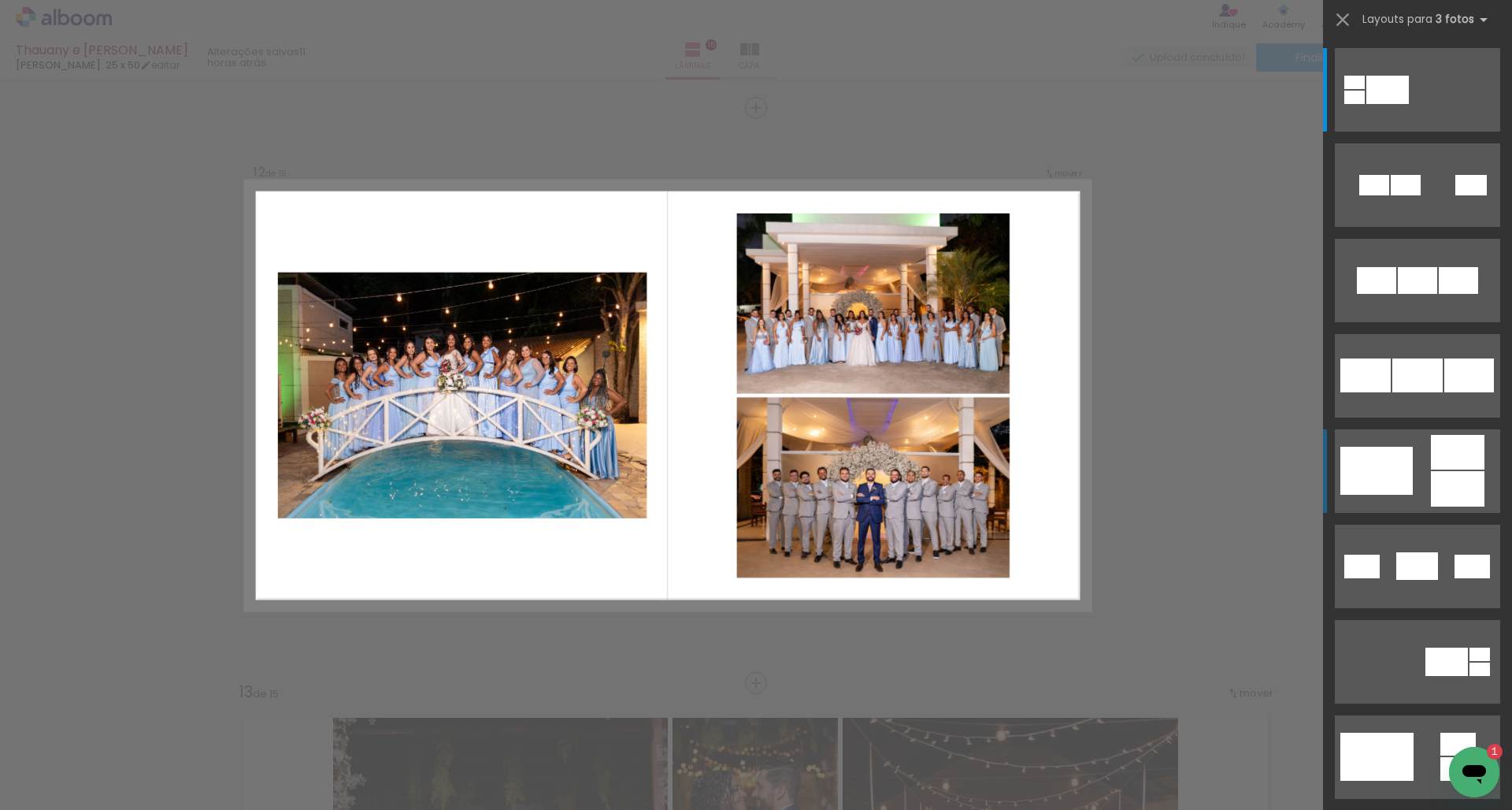 click at bounding box center (1354, 82) 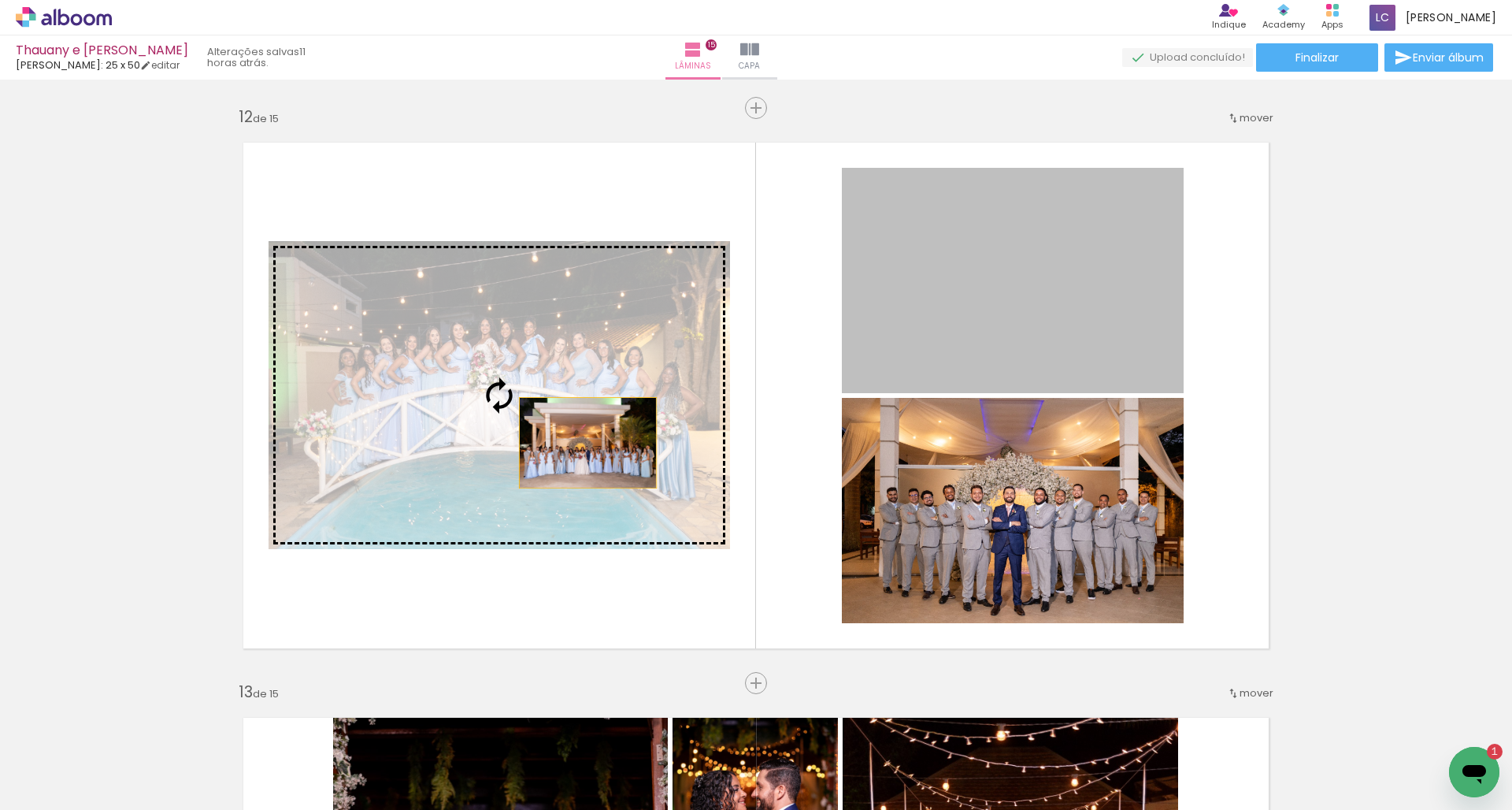 drag, startPoint x: 1043, startPoint y: 323, endPoint x: 580, endPoint y: 443, distance: 478.298 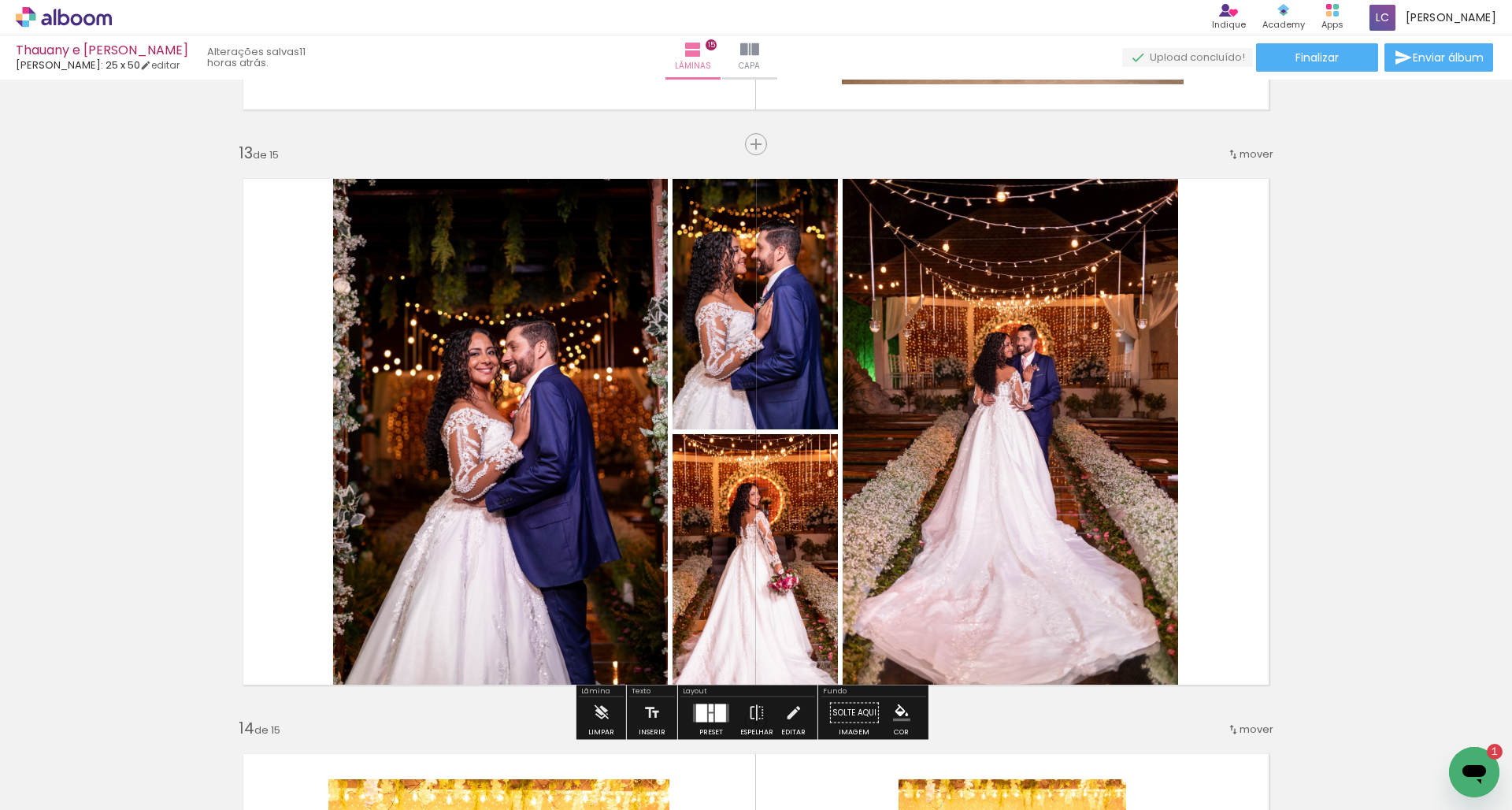 scroll, scrollTop: 6891, scrollLeft: 0, axis: vertical 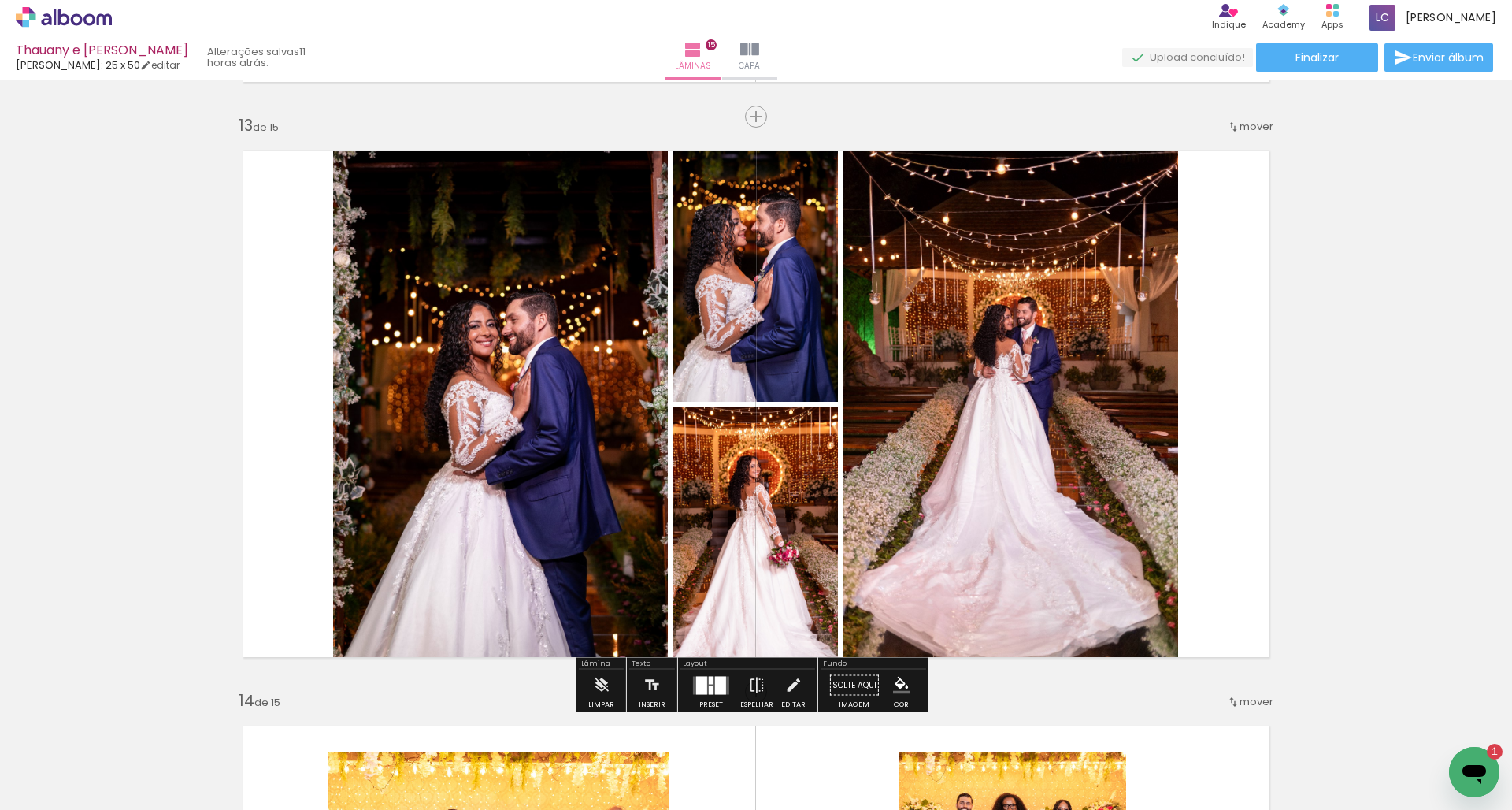 click at bounding box center (721, 685) 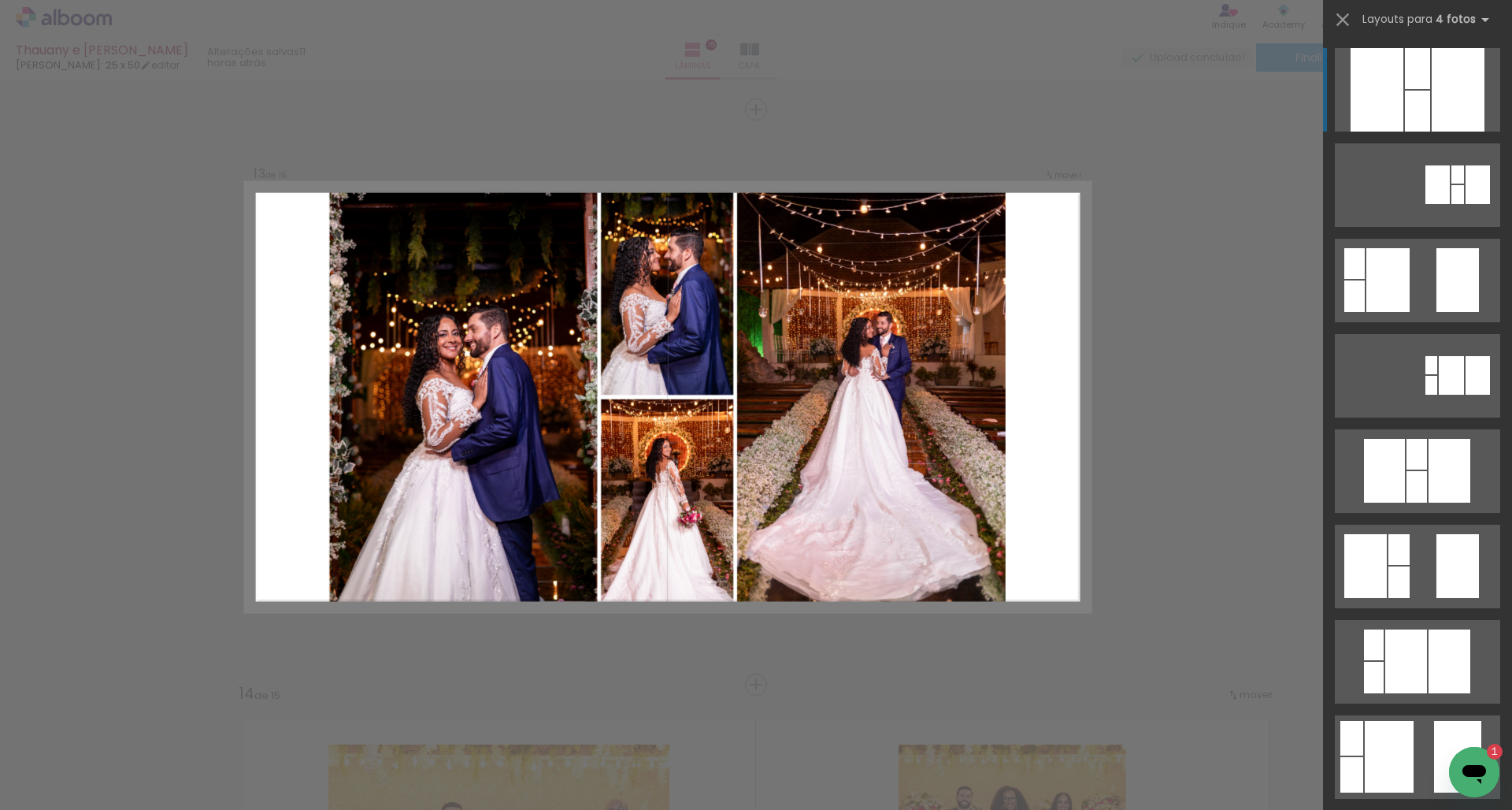 scroll, scrollTop: 6900, scrollLeft: 0, axis: vertical 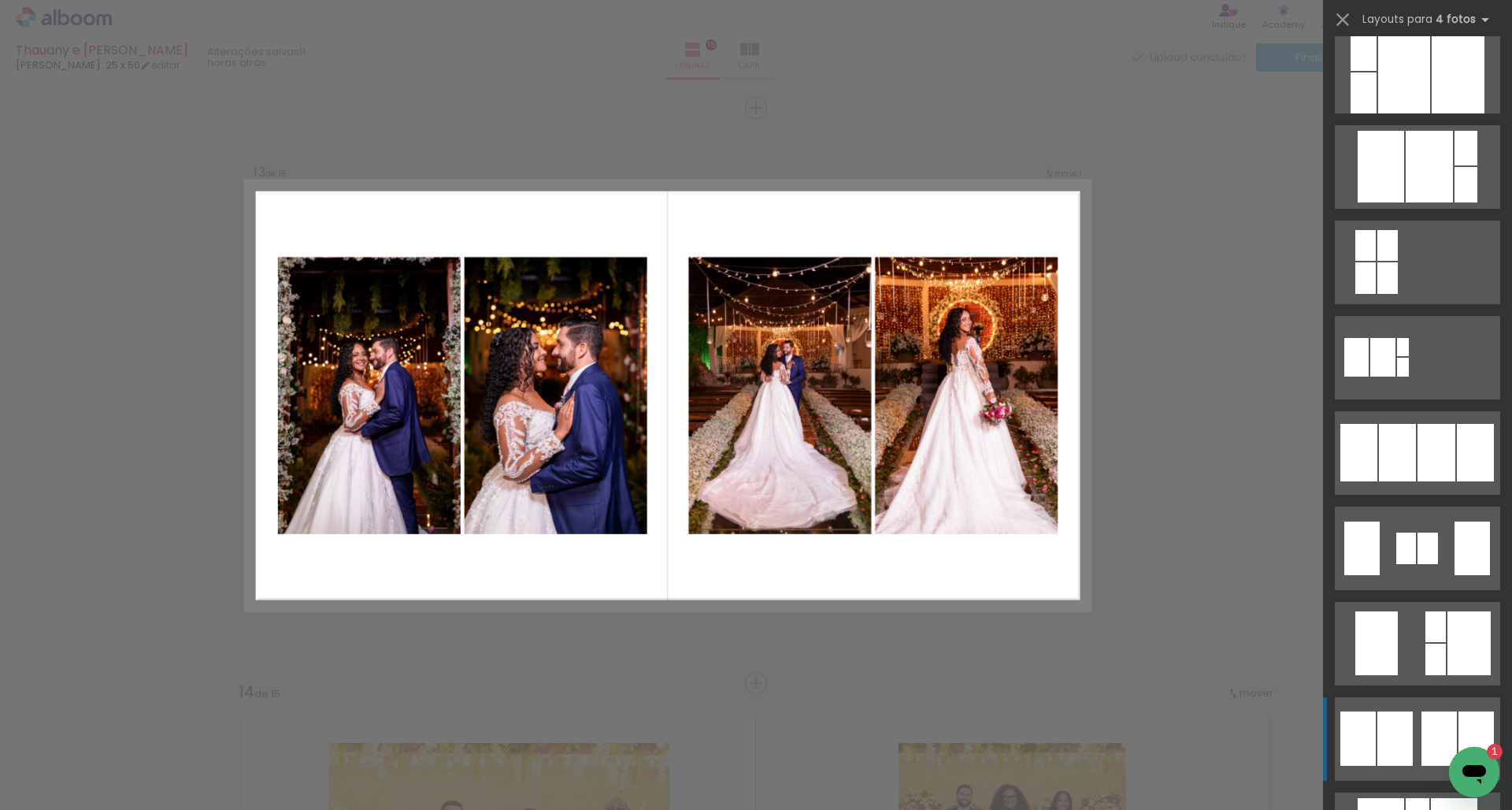 click at bounding box center [1418, -8570] 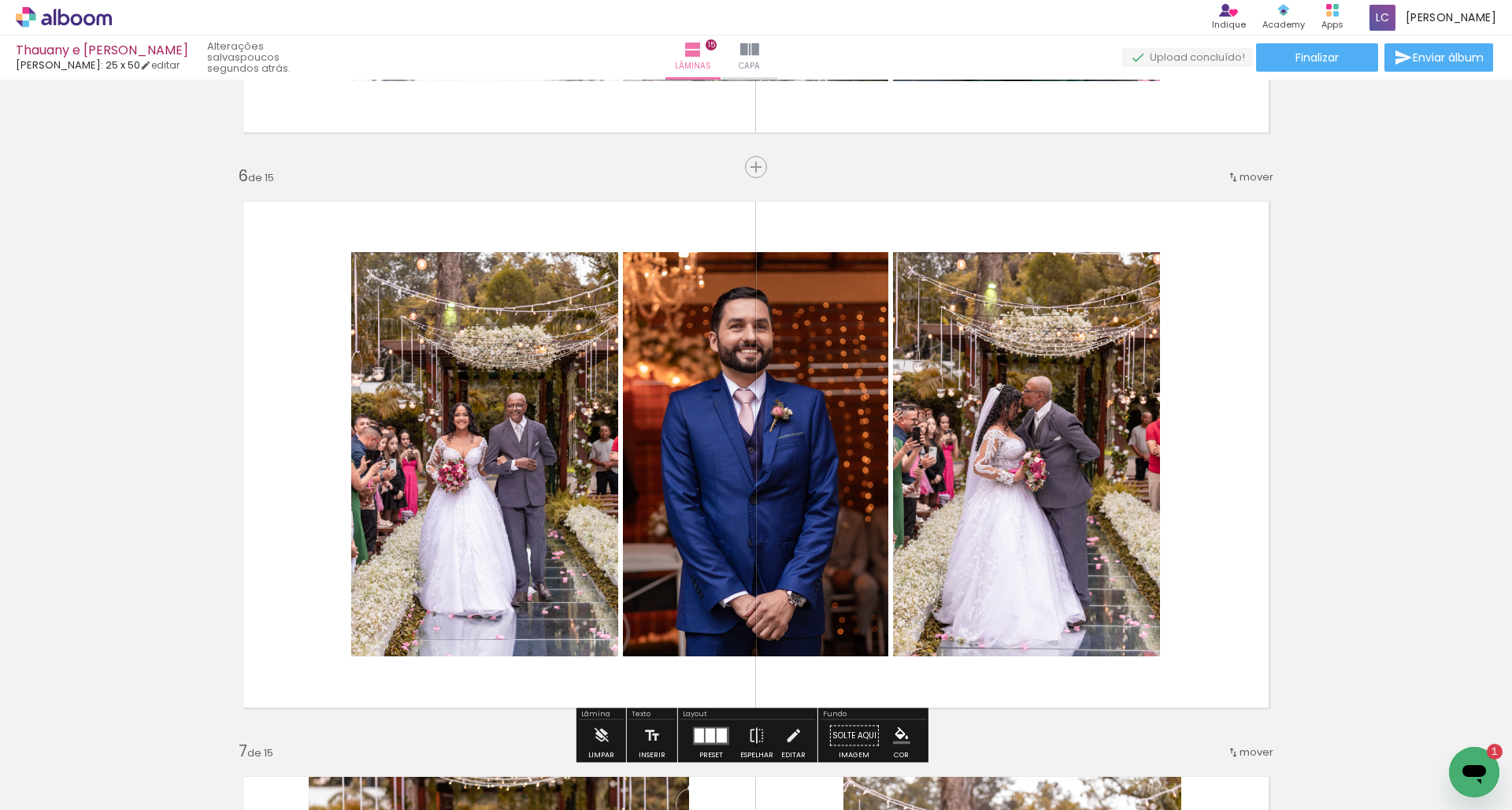 scroll, scrollTop: 2852, scrollLeft: 0, axis: vertical 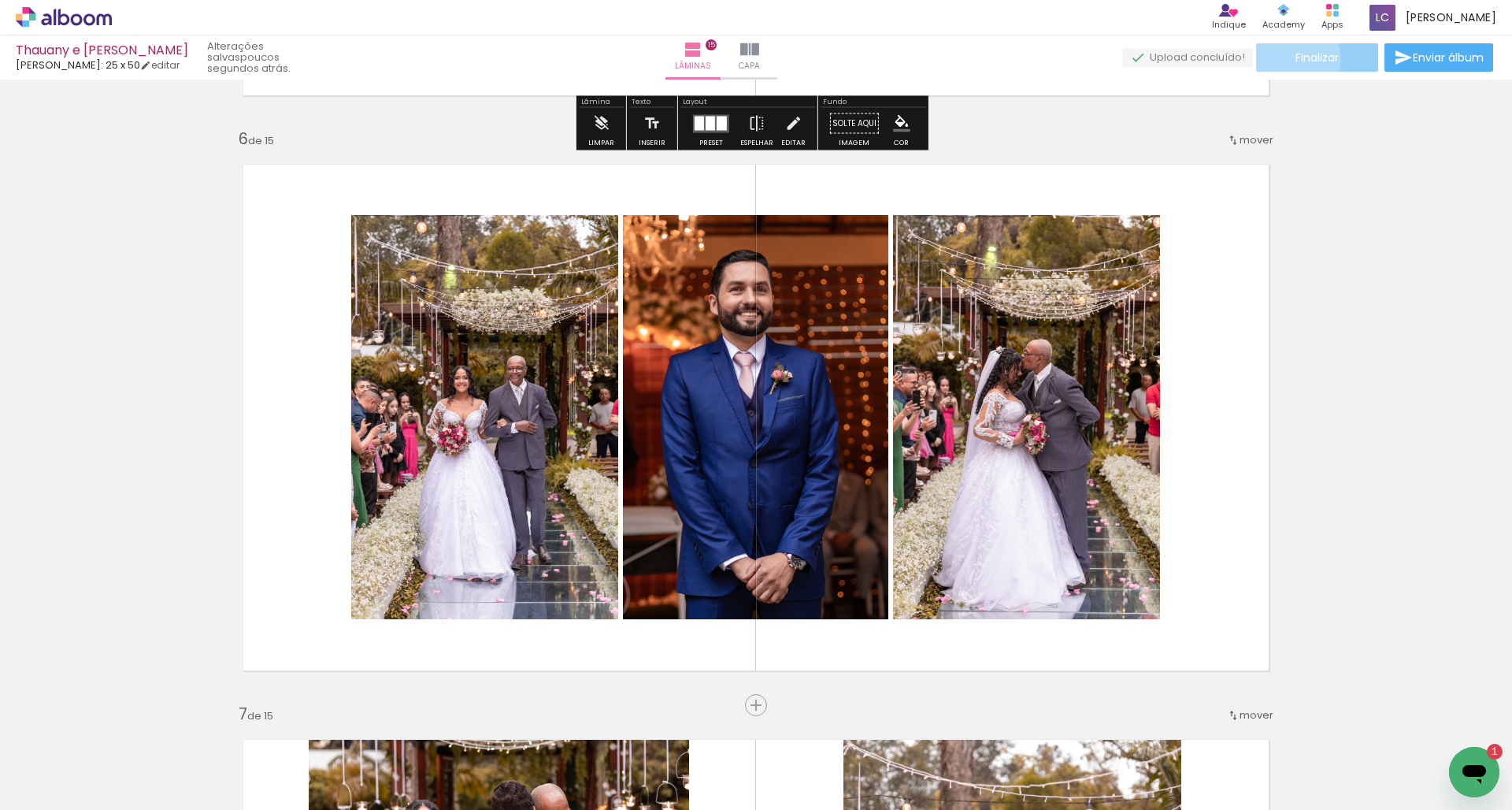 click on "Finalizar" 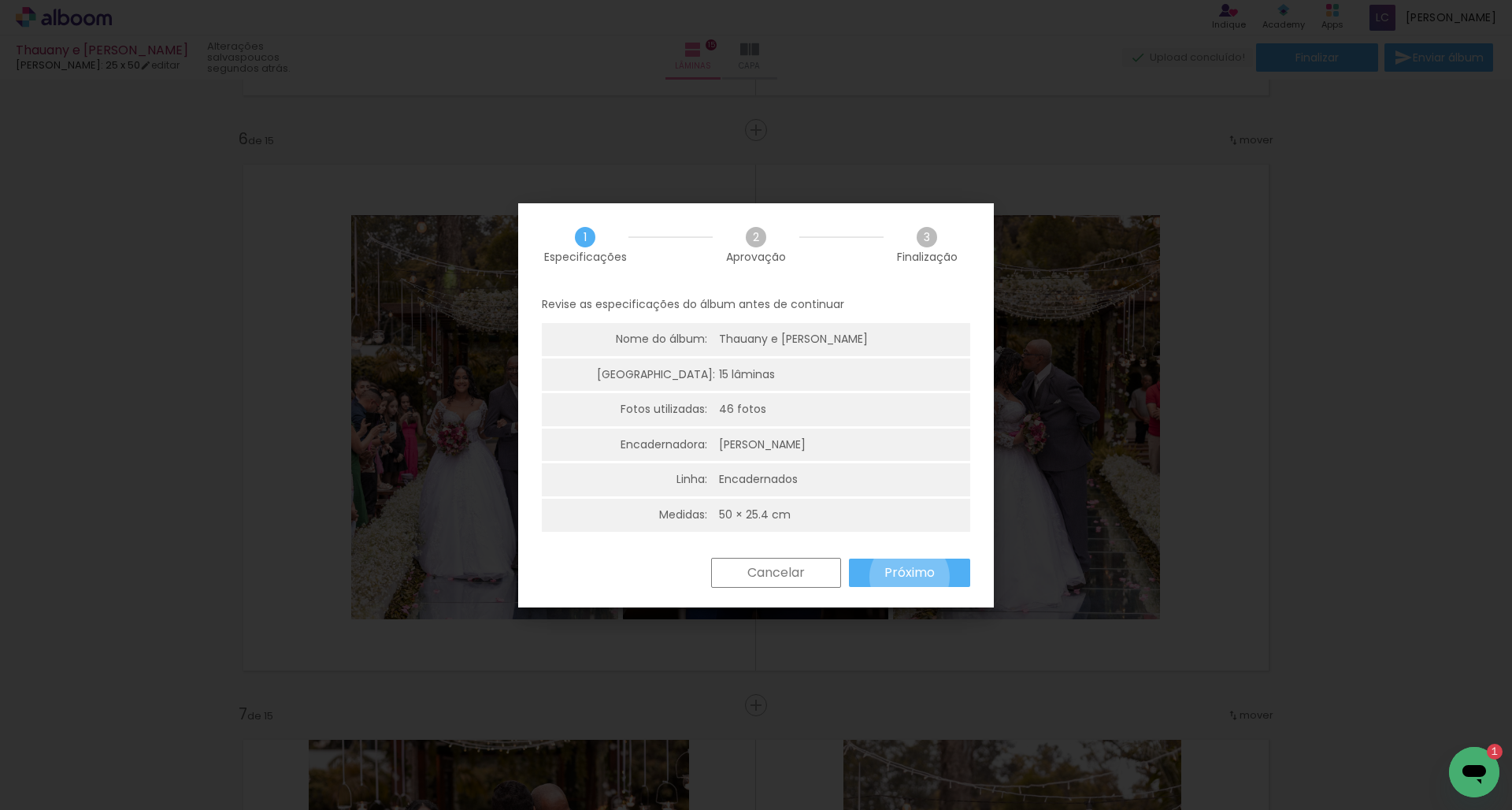 click on "Próximo" at bounding box center [0, 0] 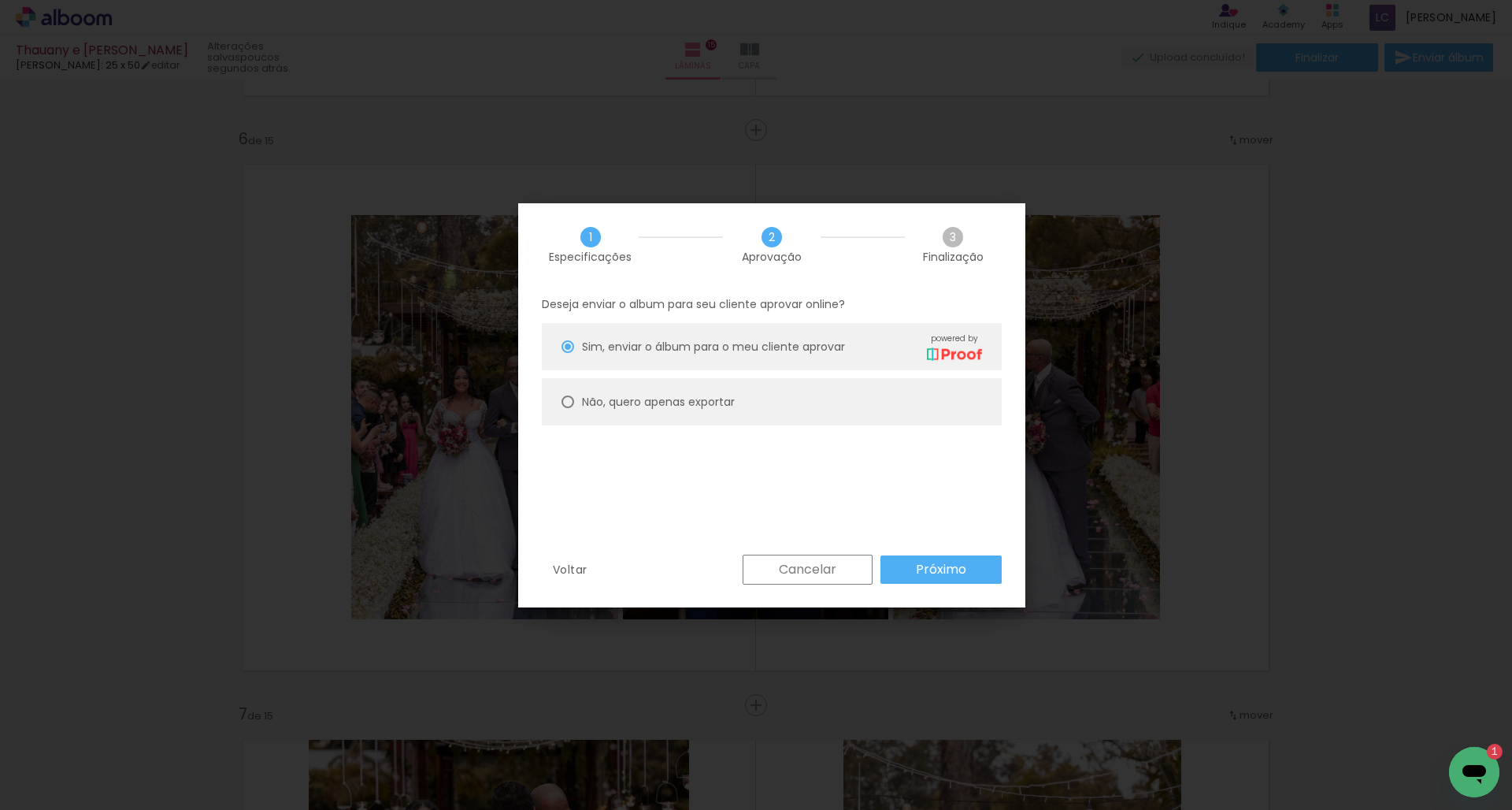 click on "Próximo" at bounding box center (941, 570) 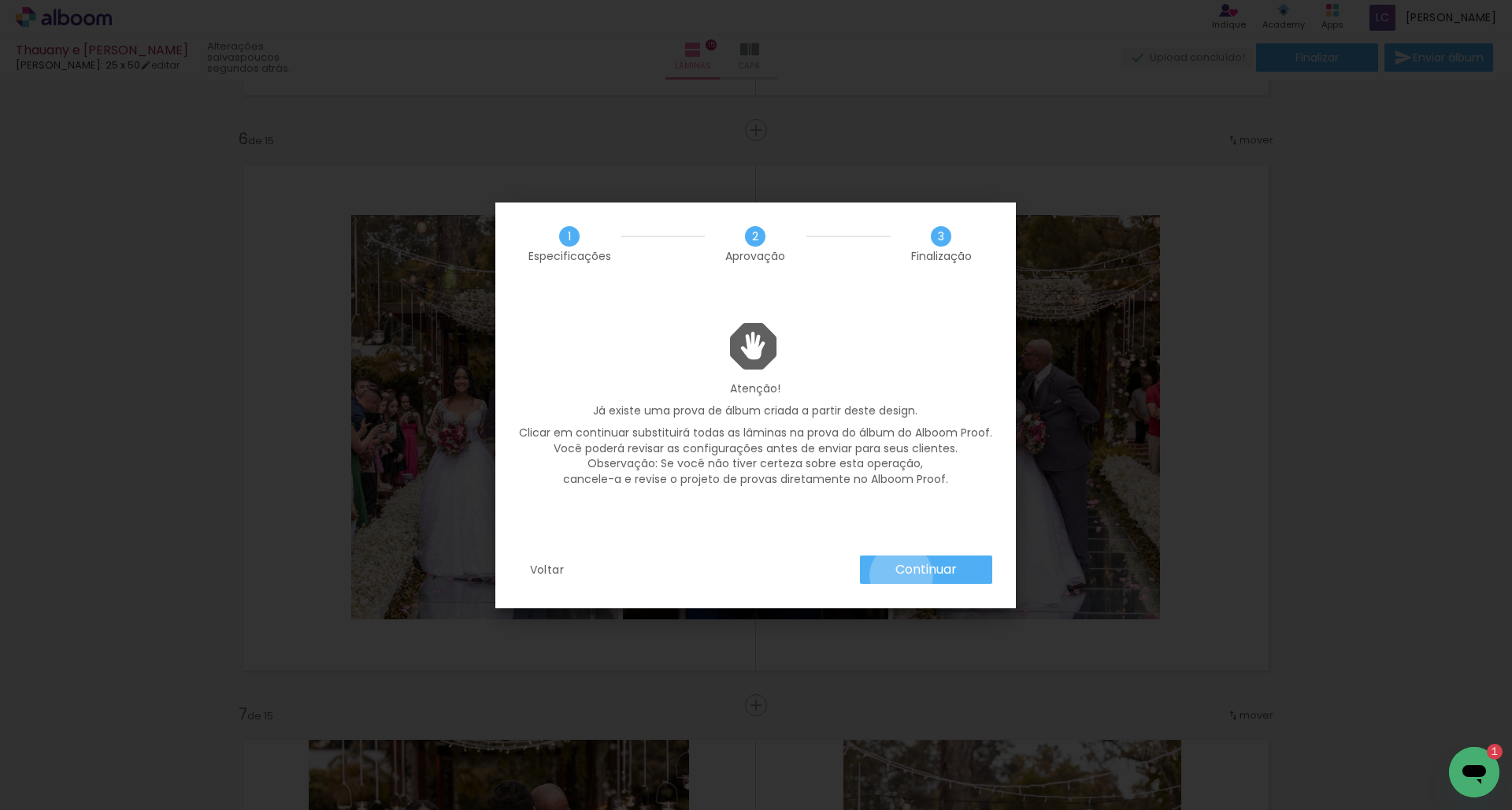 click on "Continuar" at bounding box center [0, 0] 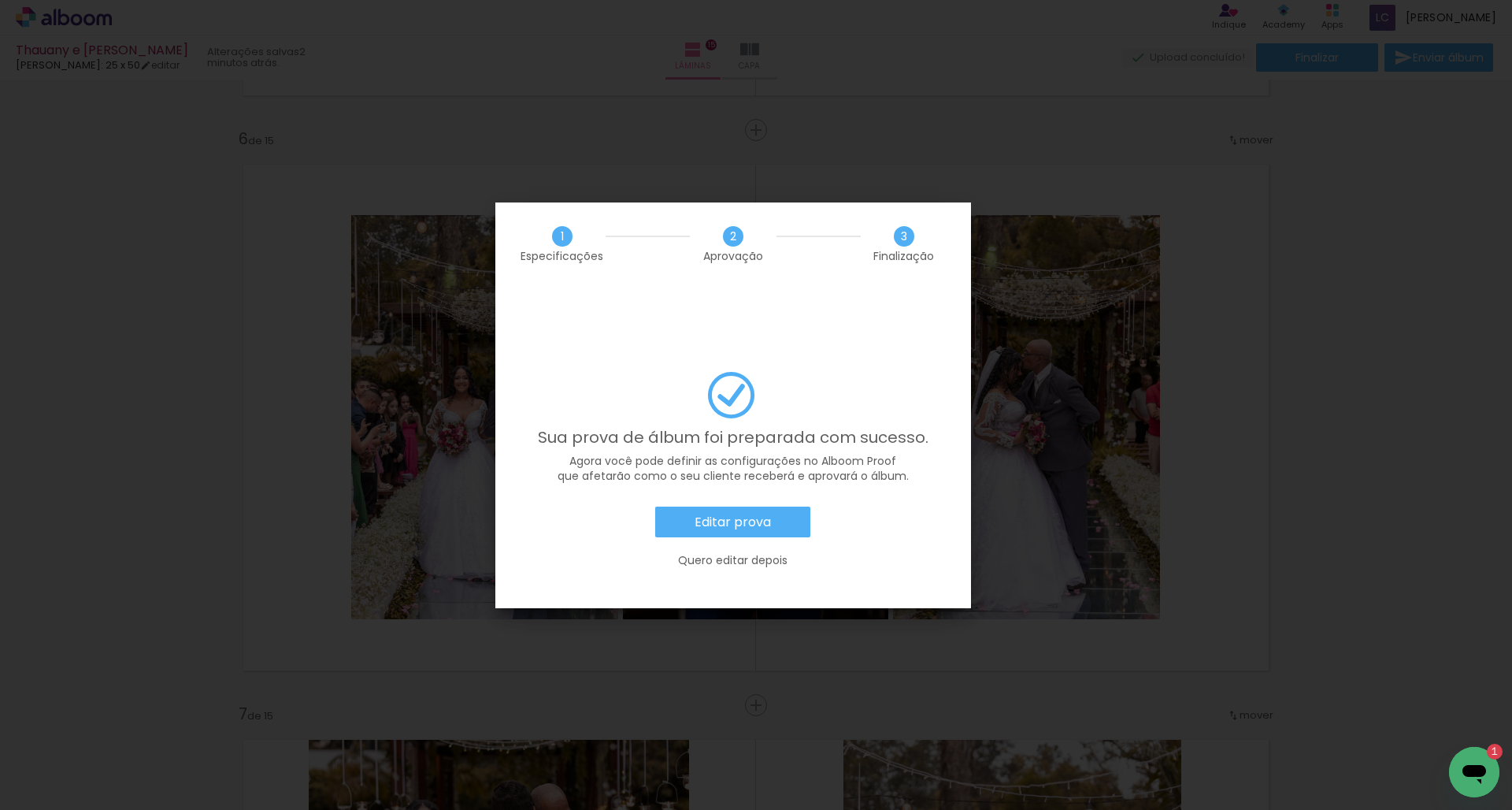 click on "Editar prova" at bounding box center [732, 522] 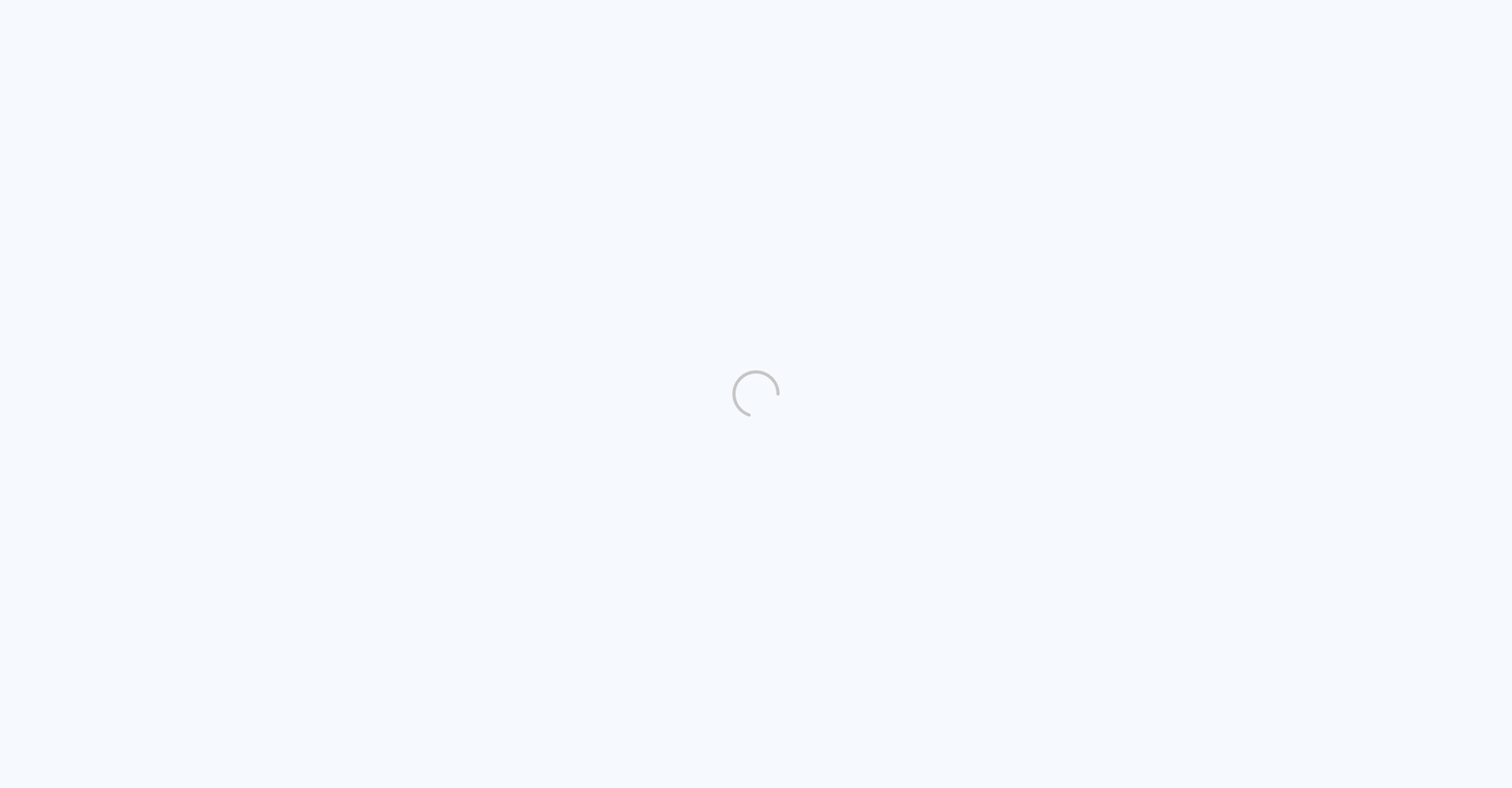 scroll, scrollTop: 0, scrollLeft: 0, axis: both 